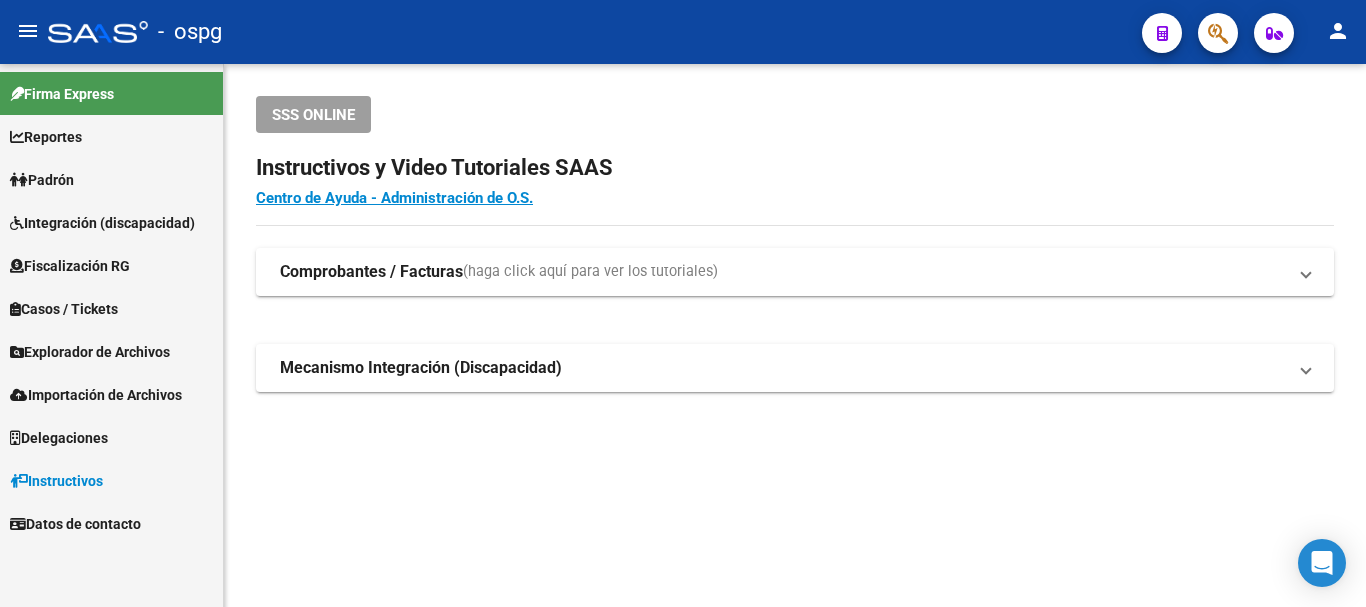 scroll, scrollTop: 0, scrollLeft: 0, axis: both 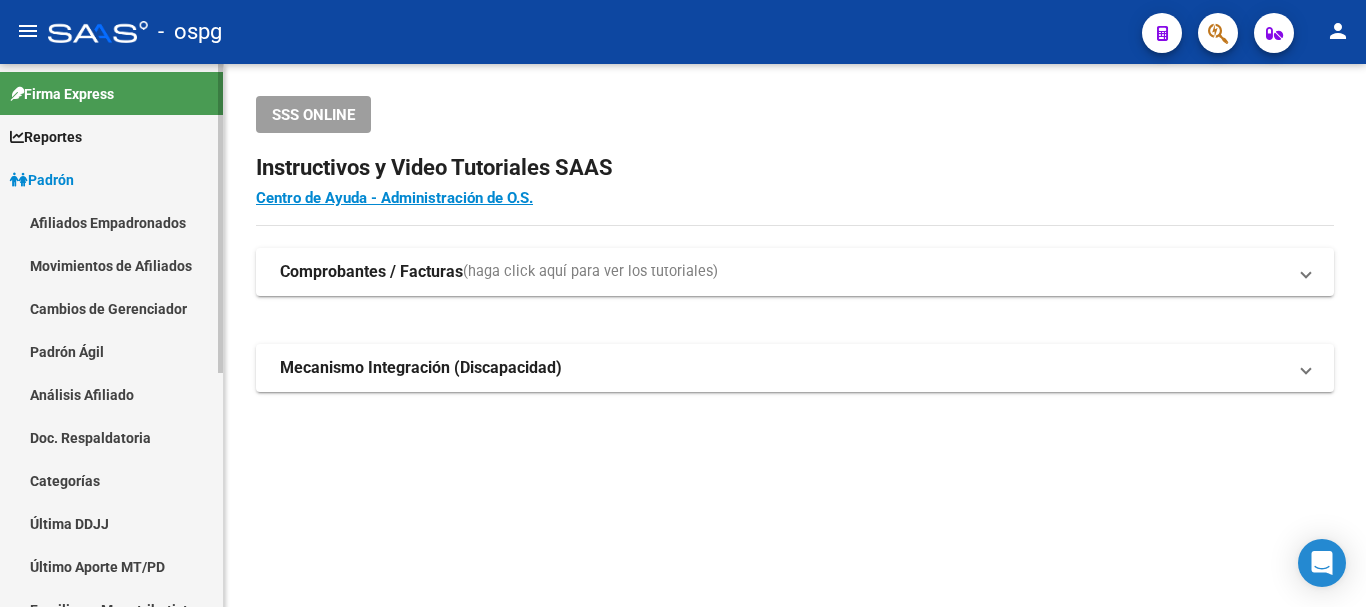 click on "Análisis Afiliado" at bounding box center [111, 394] 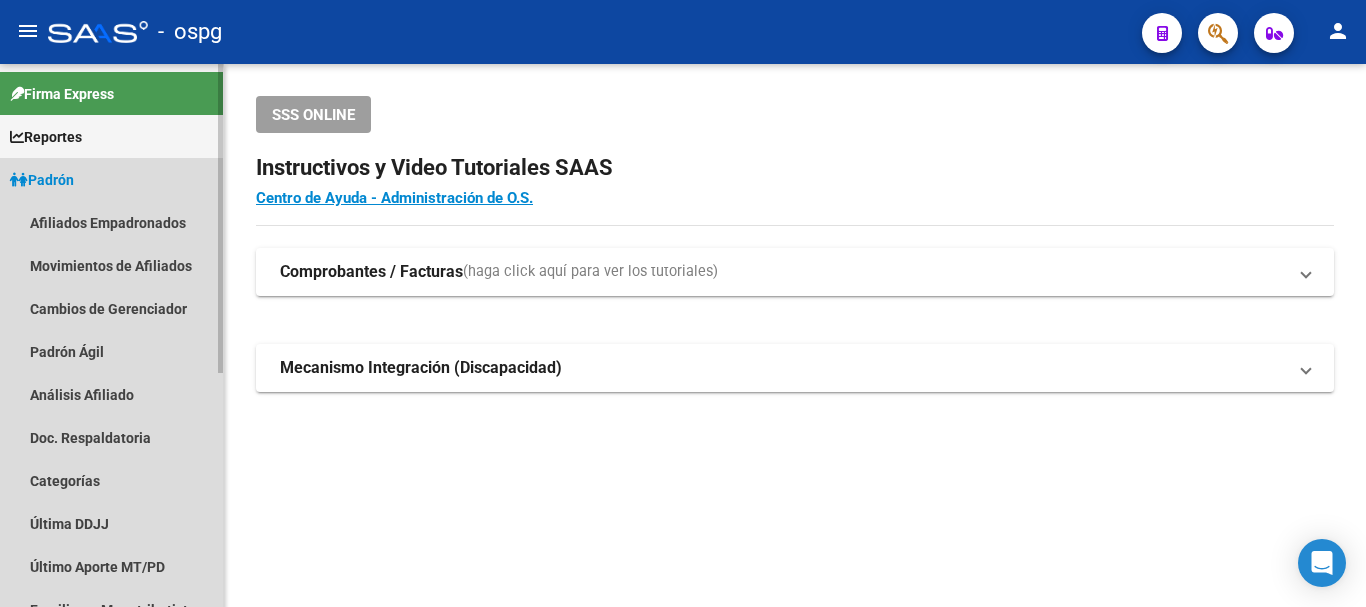 click on "Padrón" at bounding box center (111, 179) 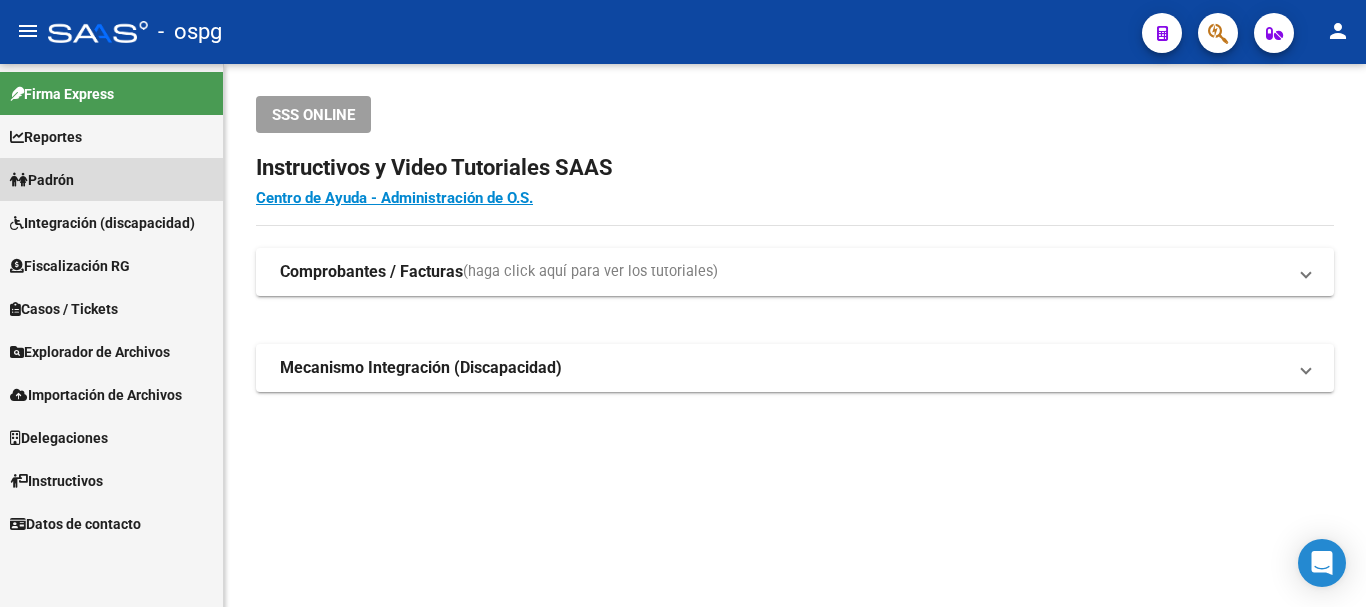 click on "Padrón" at bounding box center (111, 179) 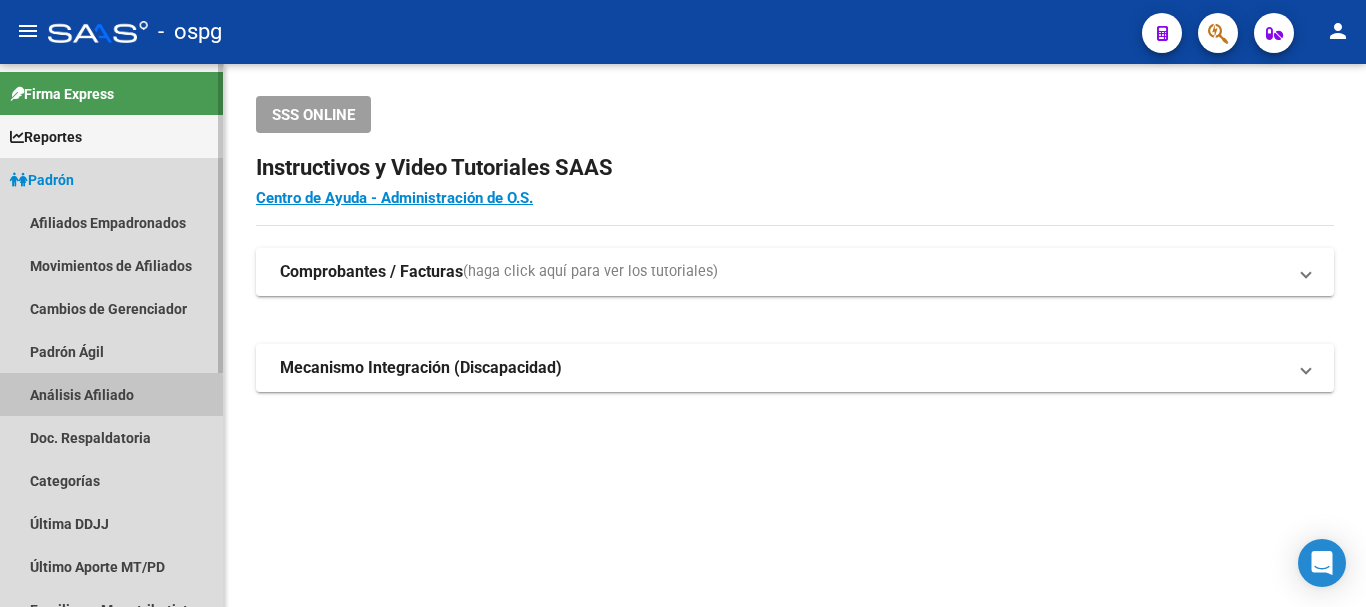click on "Análisis Afiliado" at bounding box center [111, 394] 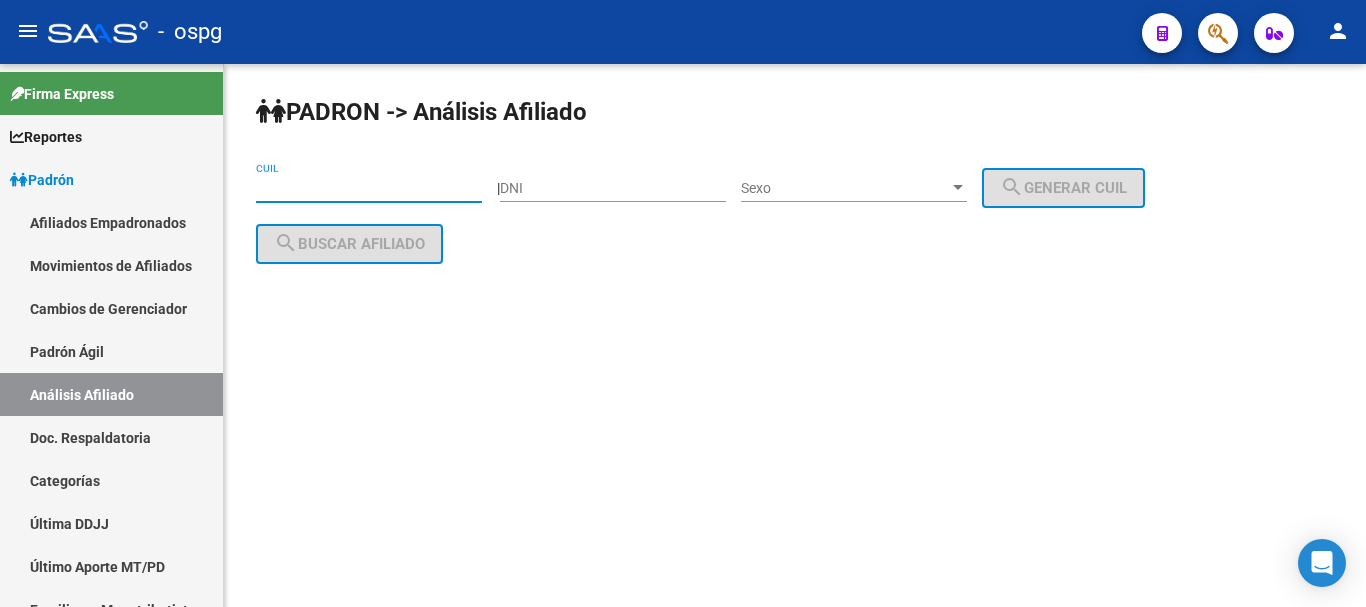 click on "CUIL" at bounding box center (369, 188) 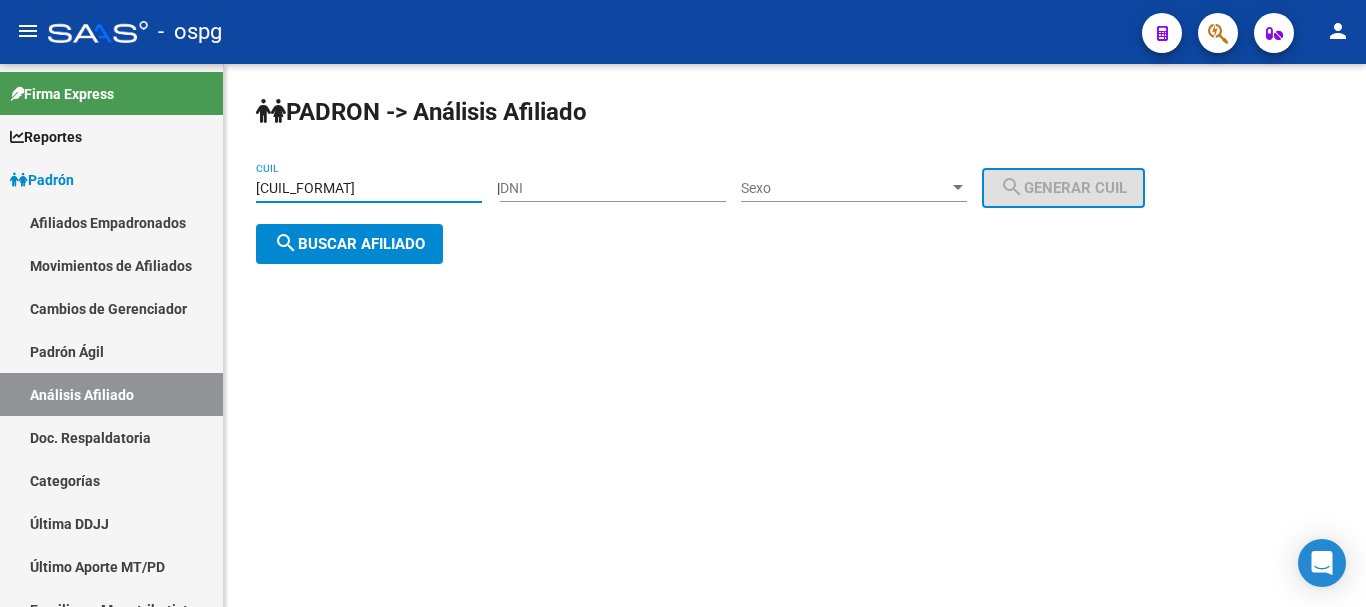 type on "[CUIL_FORMAT]" 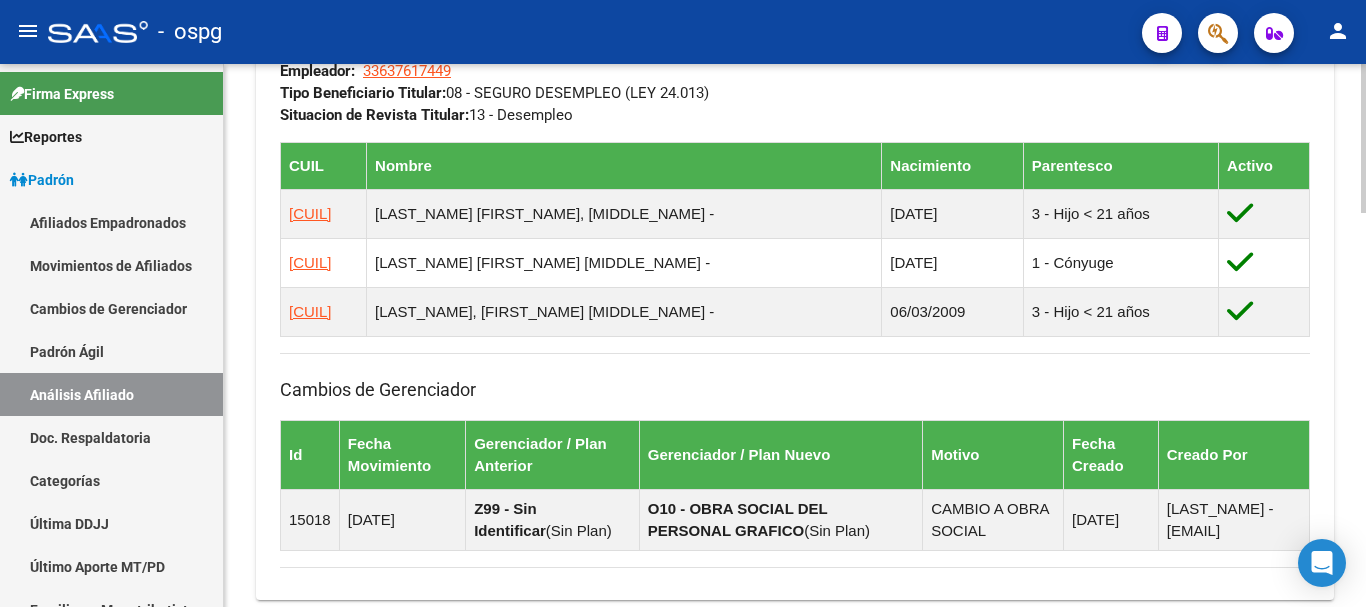 scroll, scrollTop: 1439, scrollLeft: 0, axis: vertical 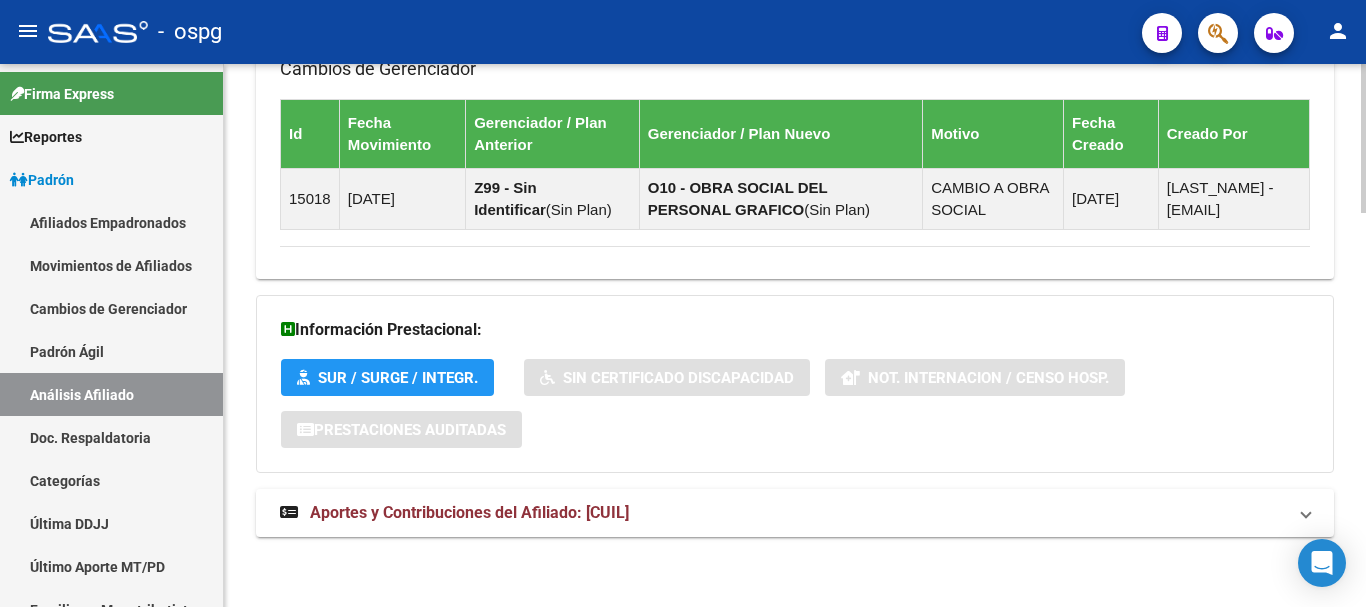 click on "PADRON -> Análisis Afiliado Cambiar Afiliado [CUIL_FORMAT] CUIL DATOS PADRÓN ÁGIL: [LAST_NAME] [FIRST_NAME] [MIDDLE_NAME] | ACTIVO | AFILIADO TITULAR Datos Personales y Afiliatorios según Entes Externos: SSS FTP ARCA Padrón ARCA Impuestos Organismos Ext. No hay casos -> Crear Gerenciador: O10 - OBRA SOCIAL DEL PERSONAL GRAFICO Atención telefónica: Atención emergencias: Otros Datos Útiles: Datos de Empadronamiento Enviar Credencial Digital remove_red_eye Movimientos Sin Certificado Discapacidad Crear Familiar ABM Rápido ABM Etiquetas: Estado: ACTIVO Última Alta Formal: [DATE] Comentario ADMIN: Migración Padrón Completo SSS el 2024-08-29 14:44:37 DATOS DEL AFILIADO Apellido: [FIRST_NAME] [MIDDLE_NAME] [LAST_NAME] CUIL: [CUIL] Documento: DU - DOCUMENTO UNICO [DOCUMENT_NUMBER] Nacionalidad: ARGENTINA Parentesco: 0 - Titular Estado Civil: Casado Discapacitado: NO (00) Sexo: M Nacimiento: [DATE] Edad: 42 Teléfono Particular: [PHONE] [NUMBER]" 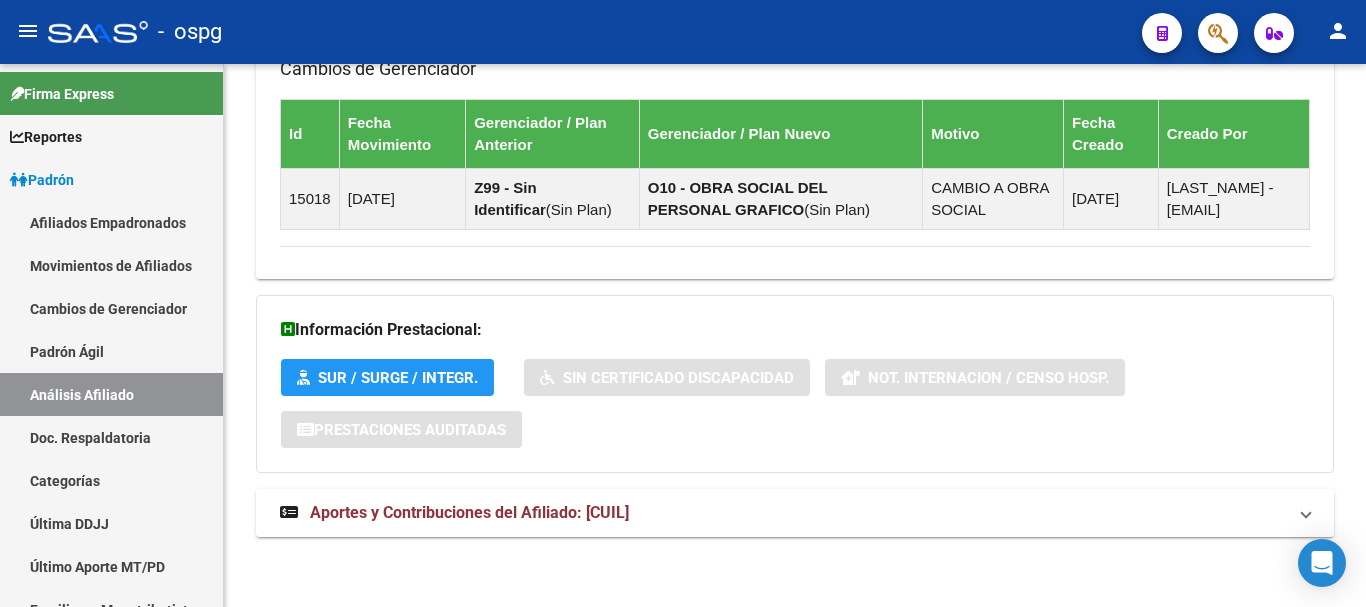 click on "Aportes y Contribuciones del Afiliado: [CUIL]" at bounding box center (469, 512) 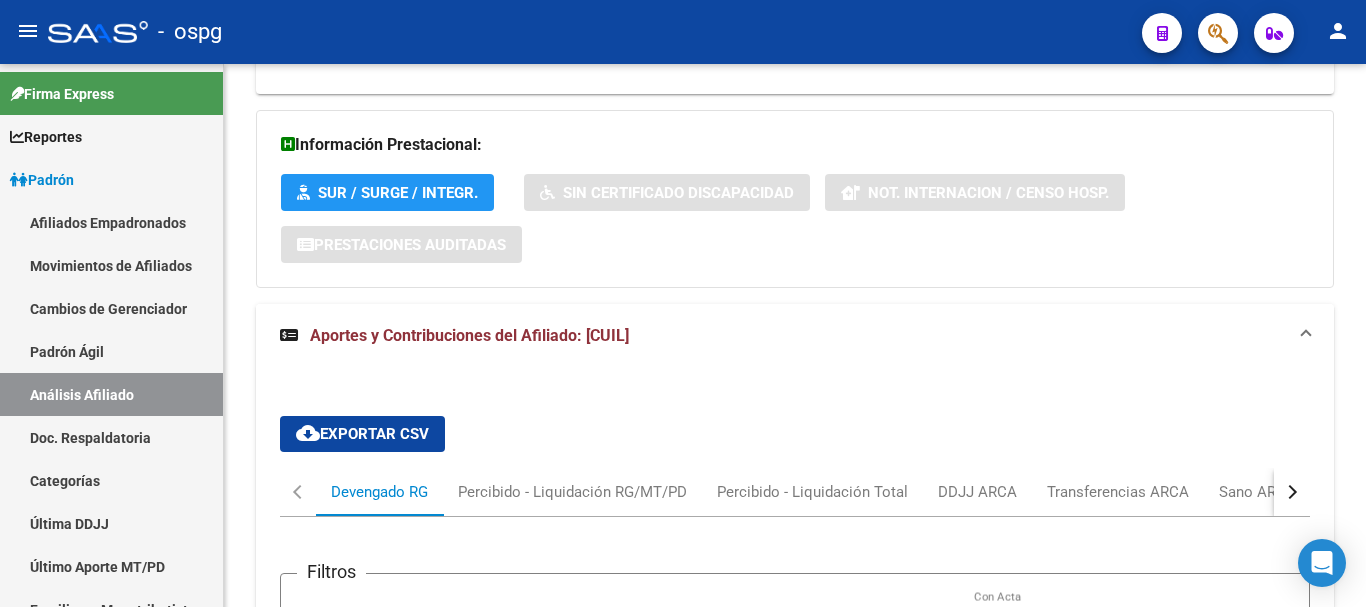 scroll, scrollTop: 1839, scrollLeft: 0, axis: vertical 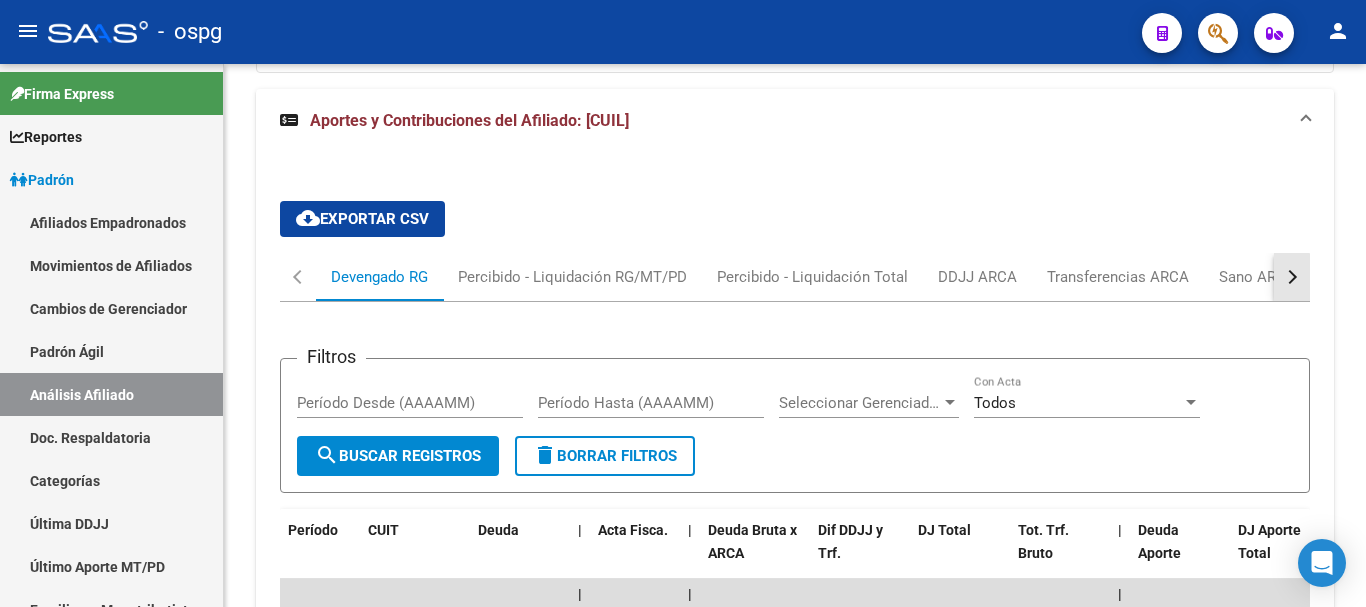 click at bounding box center (1292, 277) 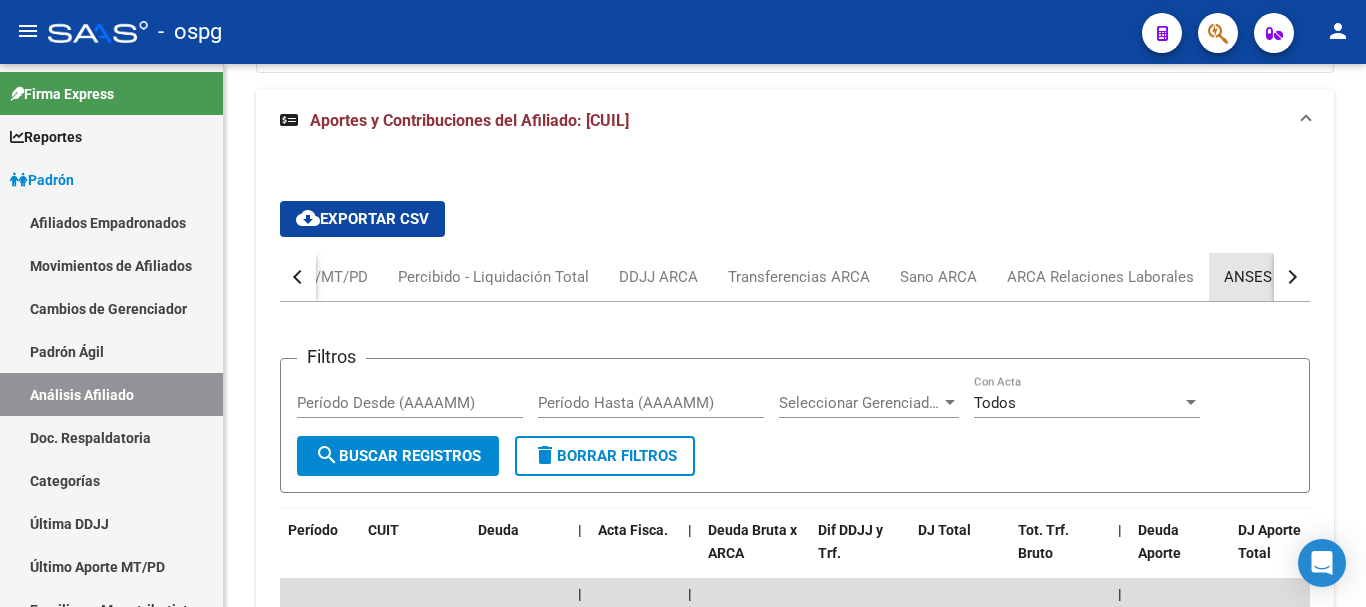 click on "ANSES Desempleo" at bounding box center (1288, 277) 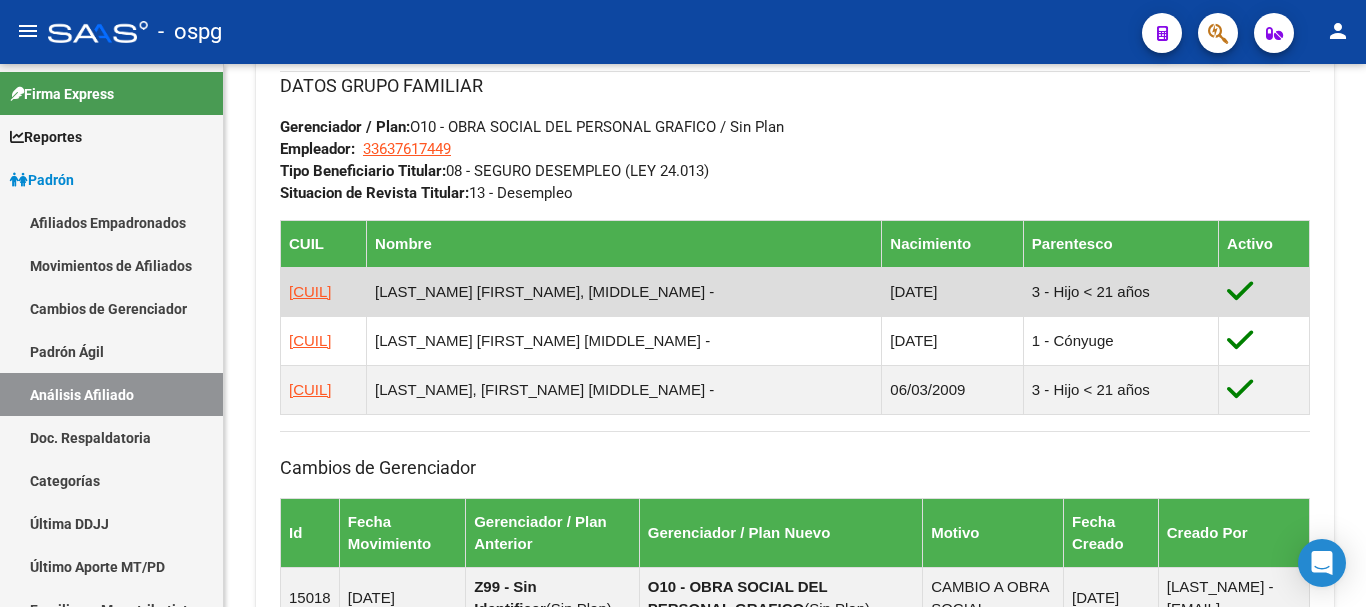scroll, scrollTop: 939, scrollLeft: 0, axis: vertical 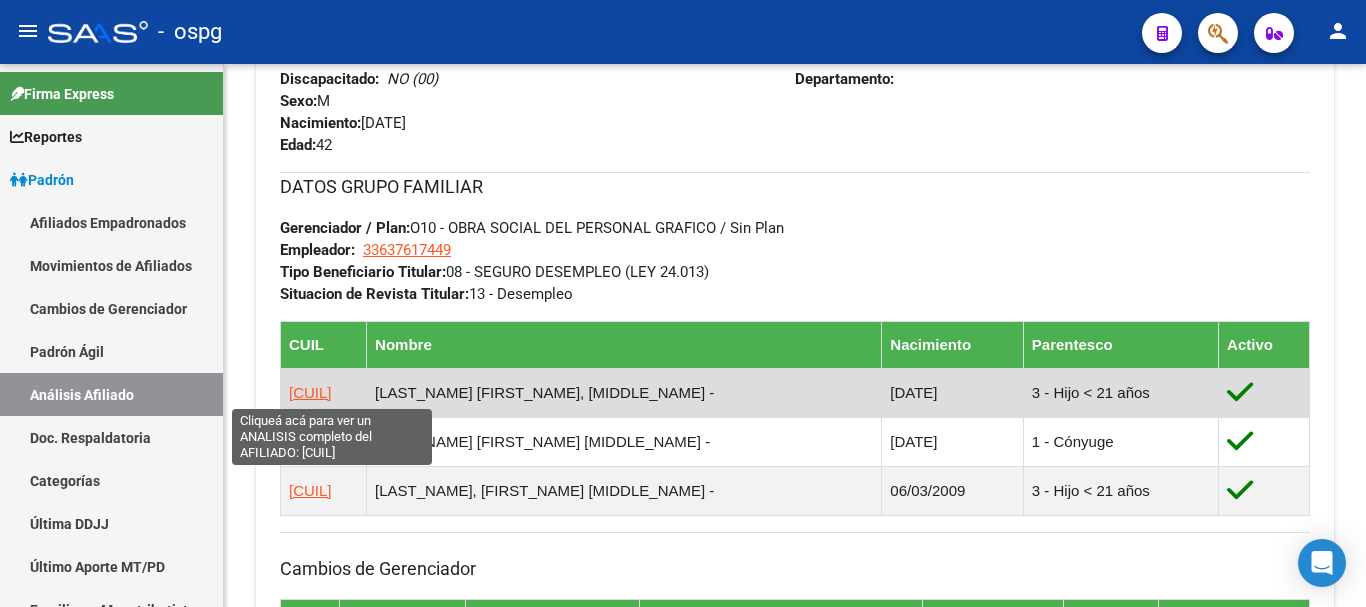 click on "[CUIL]" at bounding box center (310, 392) 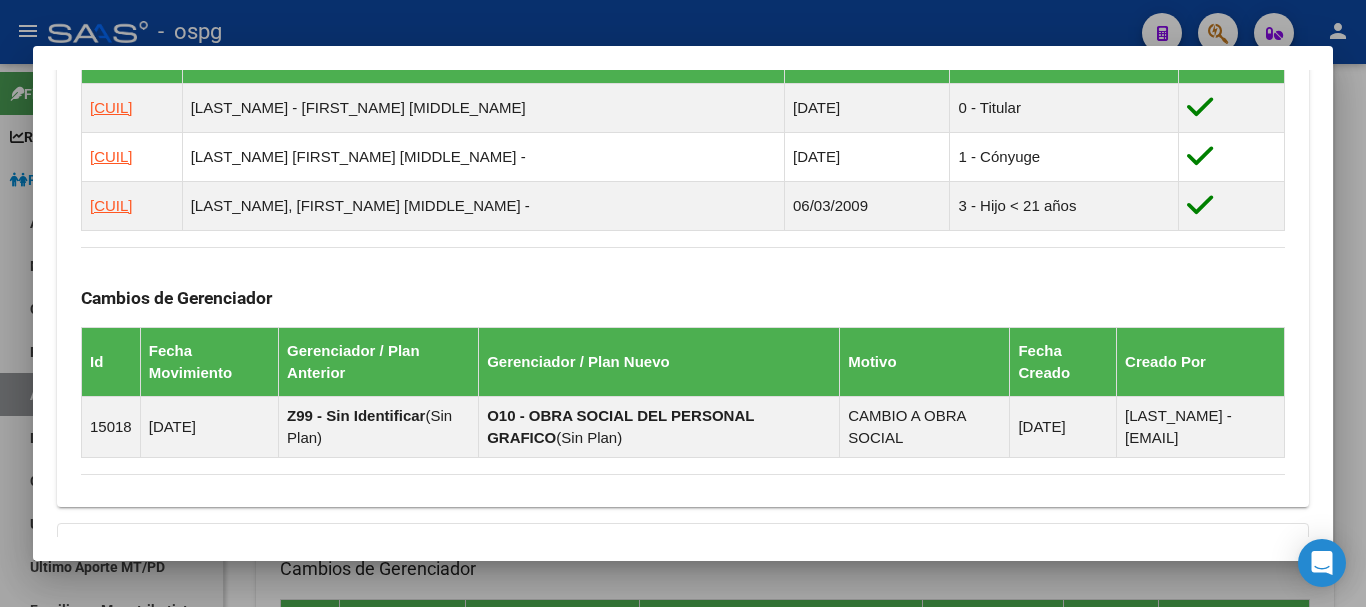 scroll, scrollTop: 1433, scrollLeft: 0, axis: vertical 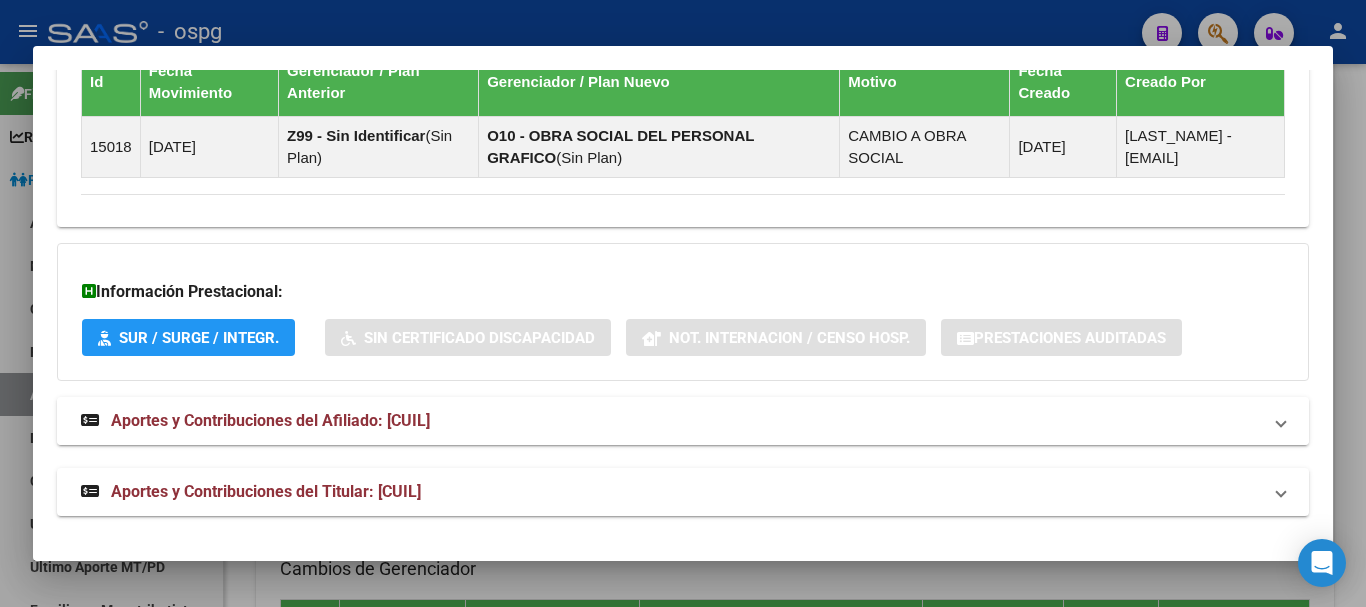 click on "Aportes y Contribuciones del Afiliado: [CUIL]" at bounding box center [270, 420] 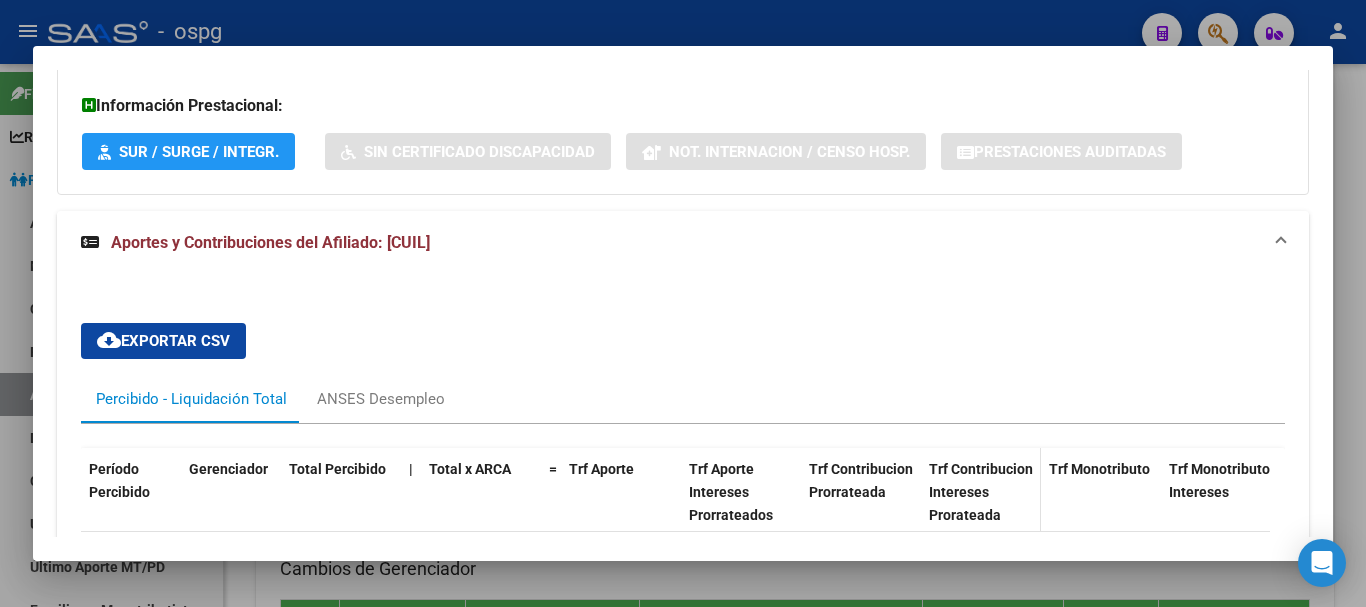 scroll, scrollTop: 1733, scrollLeft: 0, axis: vertical 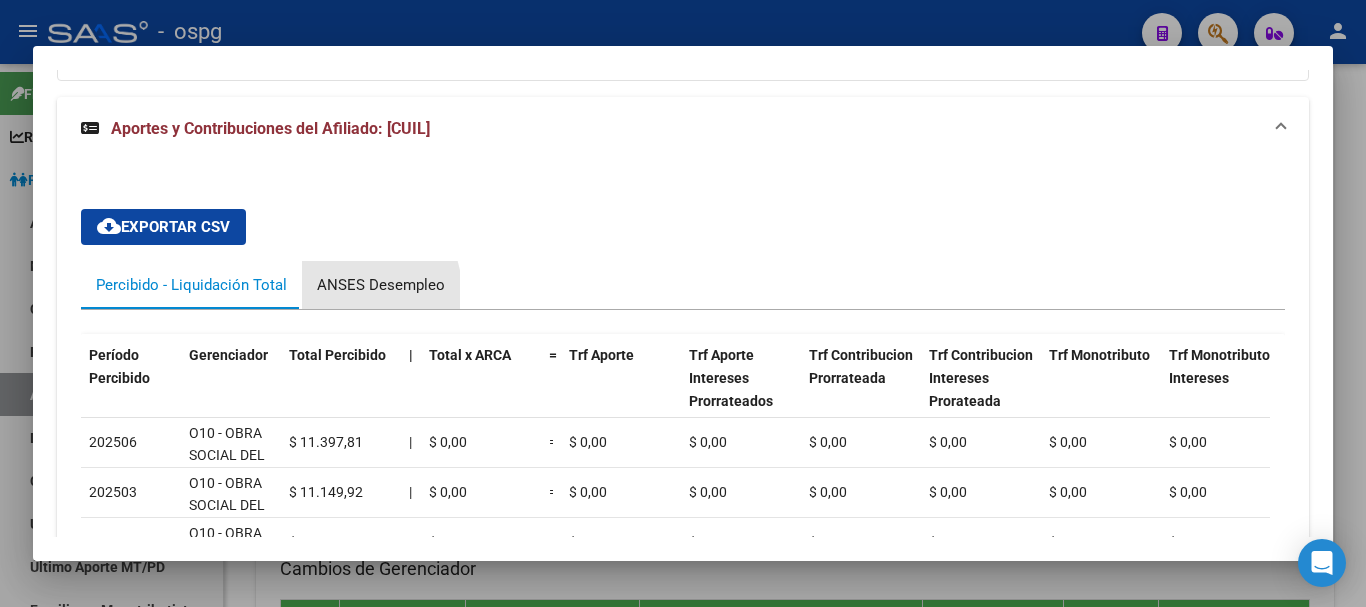 click on "ANSES Desempleo" at bounding box center [381, 285] 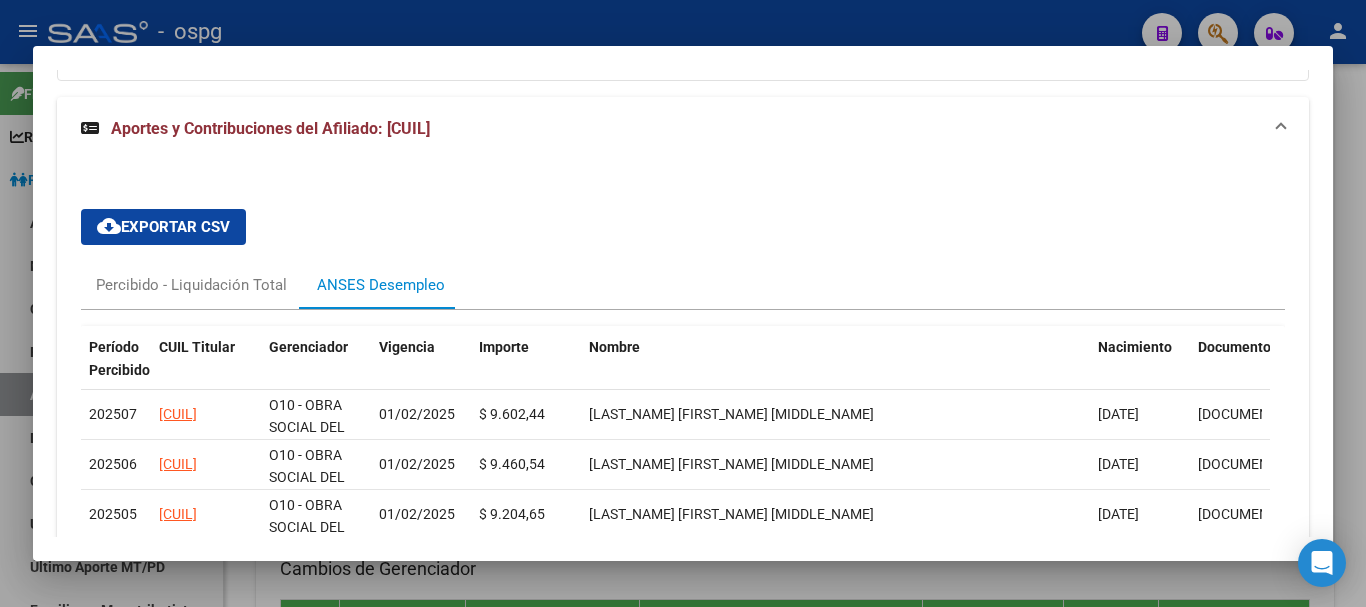 click at bounding box center [683, 303] 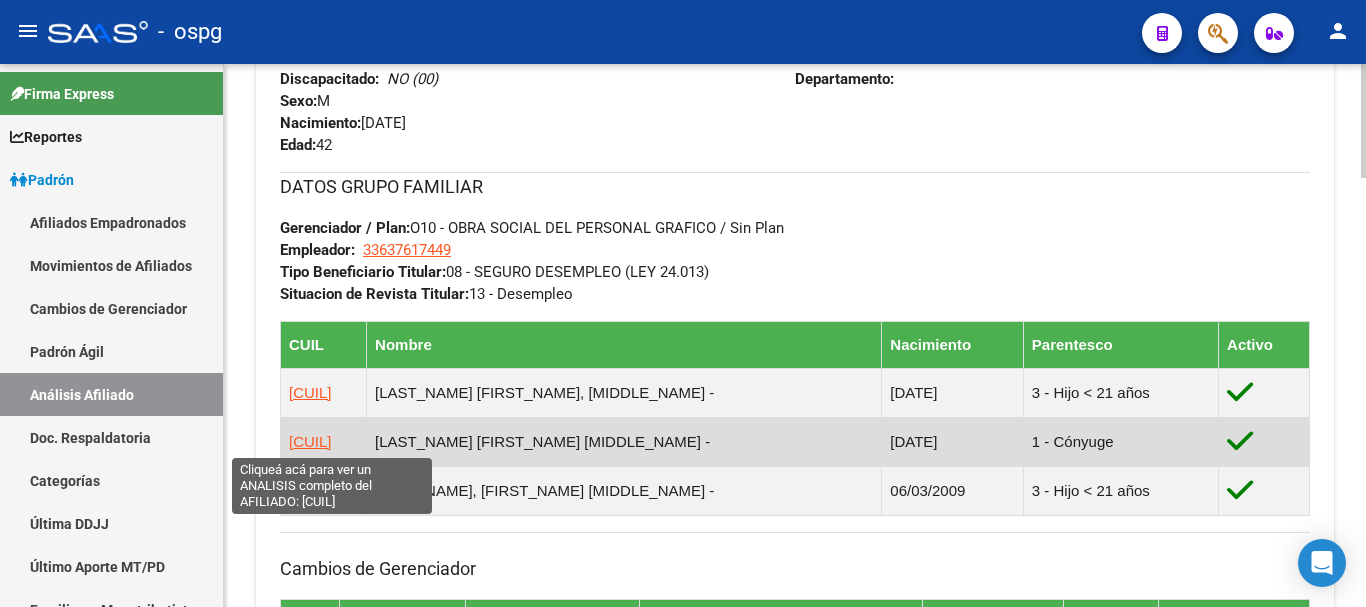 click on "[CUIL]" at bounding box center (310, 441) 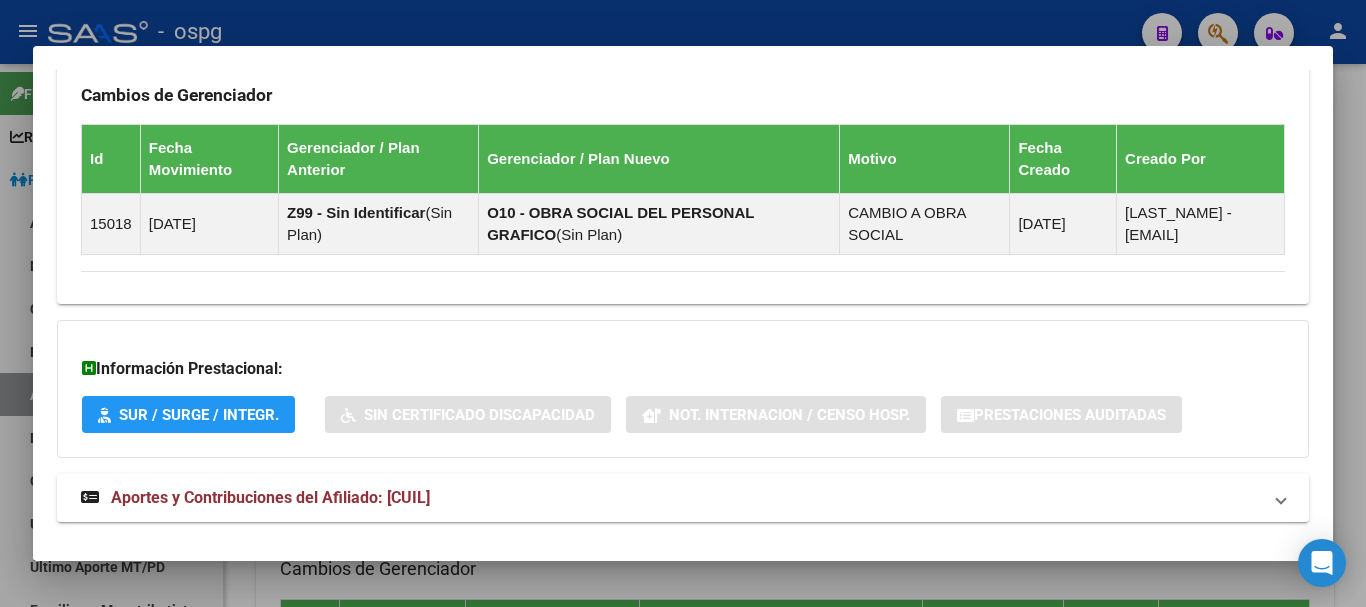 scroll, scrollTop: 1433, scrollLeft: 0, axis: vertical 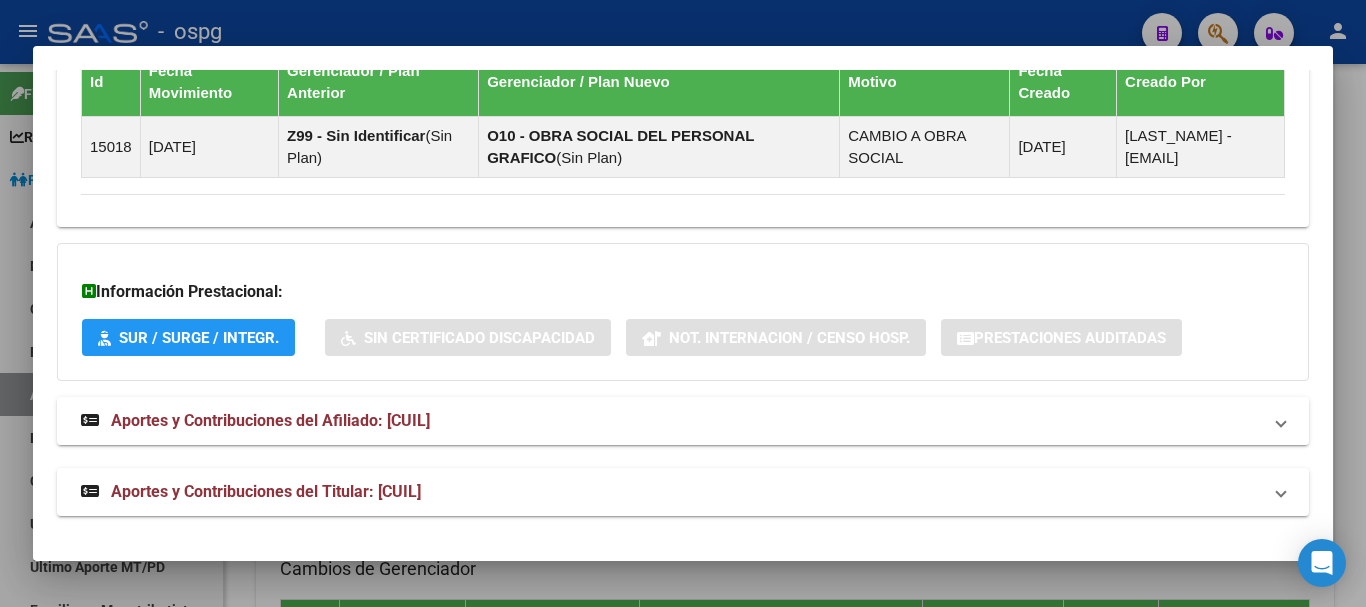 click on "Aportes y Contribuciones del Afiliado: [CUIL]" at bounding box center (671, 421) 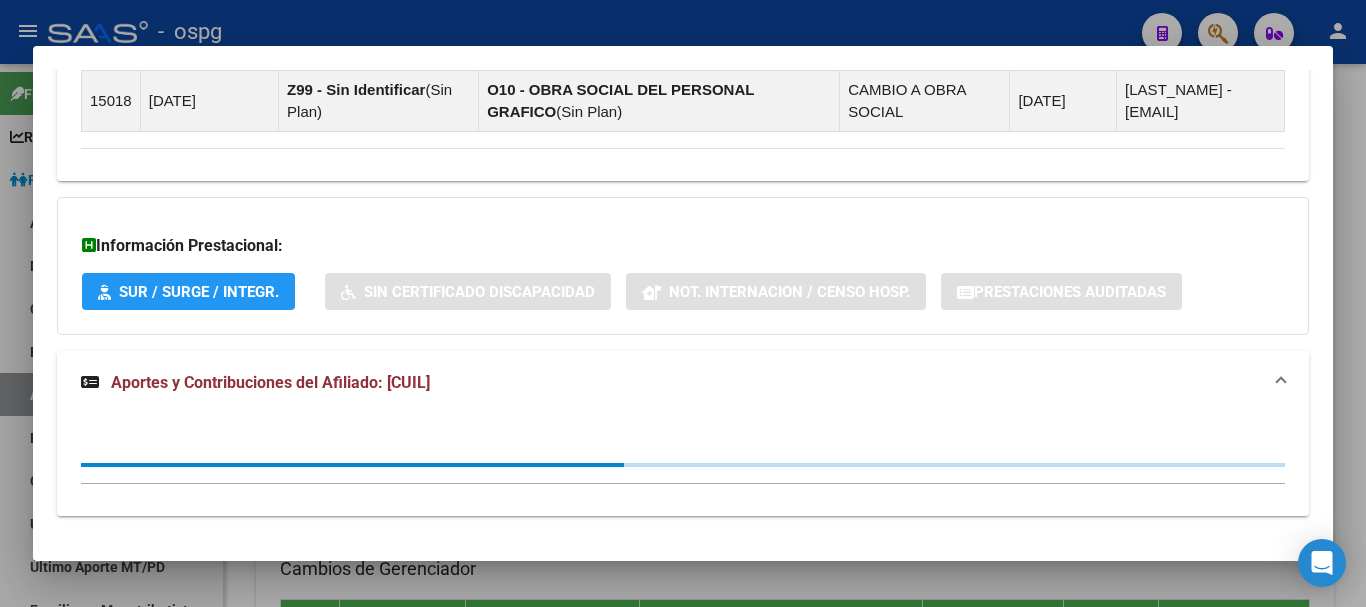 scroll, scrollTop: 1551, scrollLeft: 0, axis: vertical 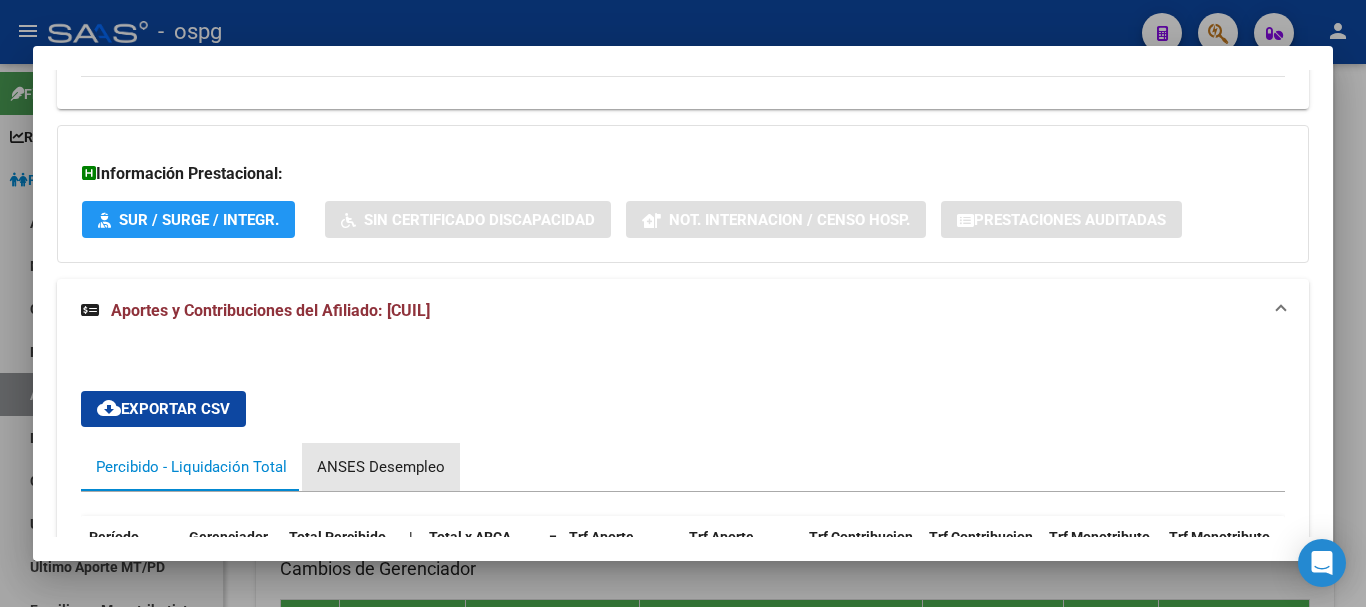 click on "ANSES Desempleo" at bounding box center (381, 467) 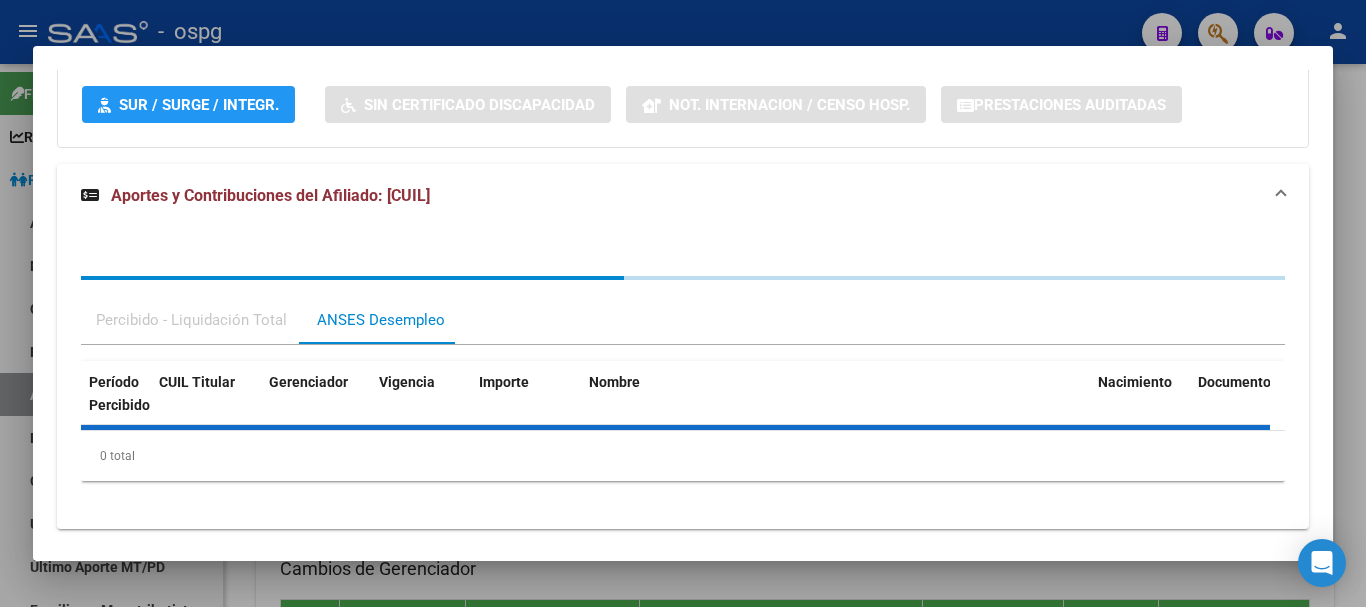 scroll, scrollTop: 1750, scrollLeft: 0, axis: vertical 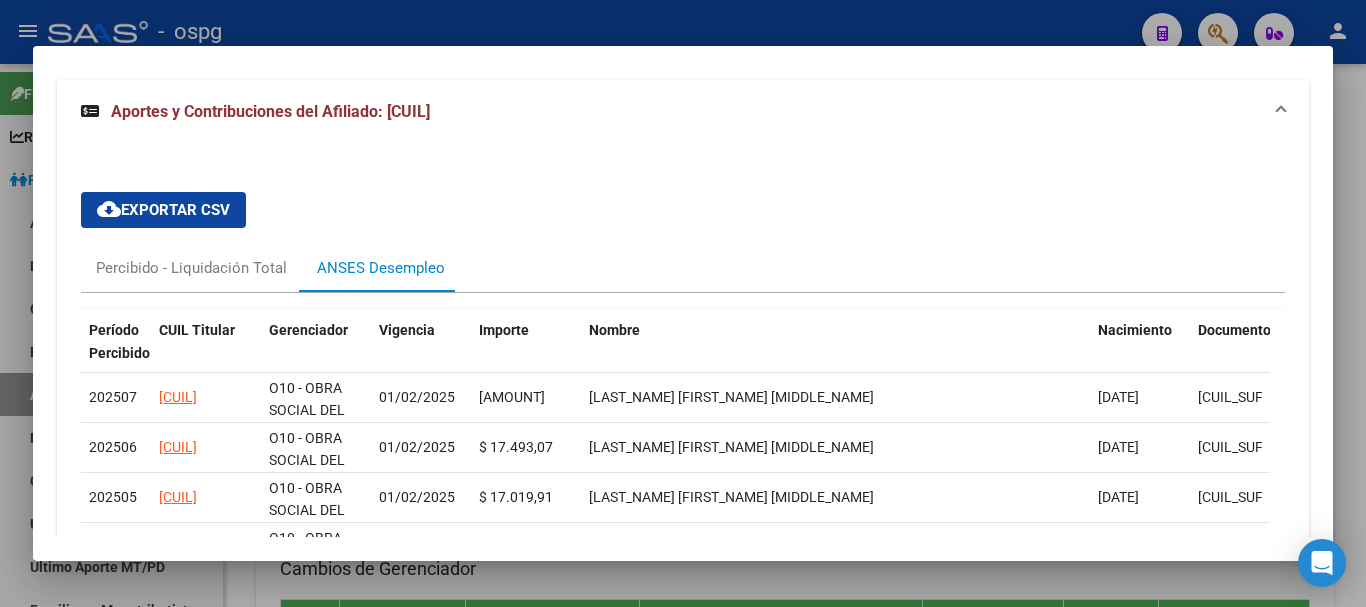 drag, startPoint x: 408, startPoint y: 15, endPoint x: 413, endPoint y: 26, distance: 12.083046 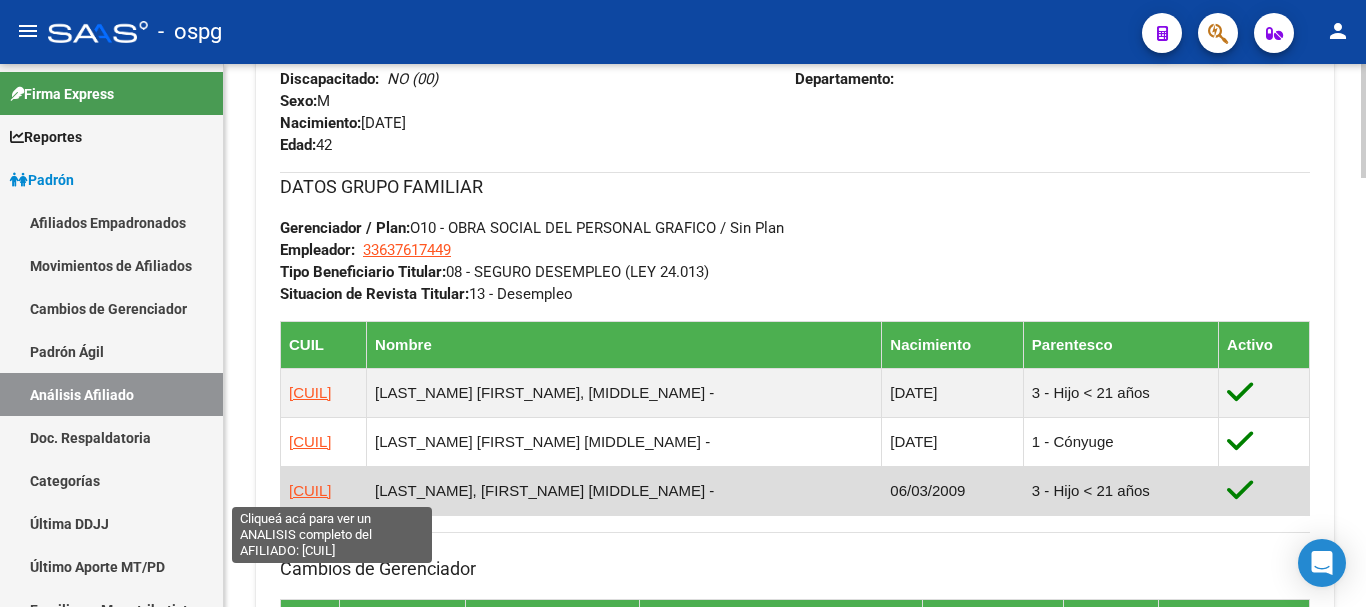 click on "[CUIL]" at bounding box center (310, 490) 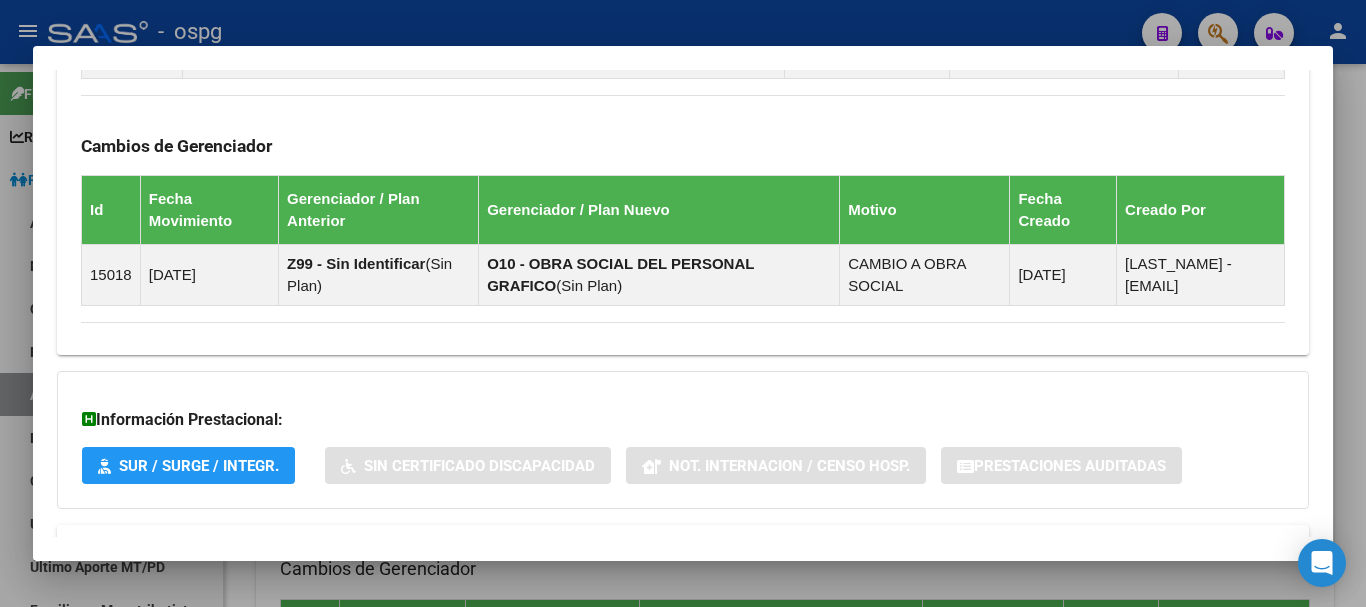 scroll, scrollTop: 1128, scrollLeft: 0, axis: vertical 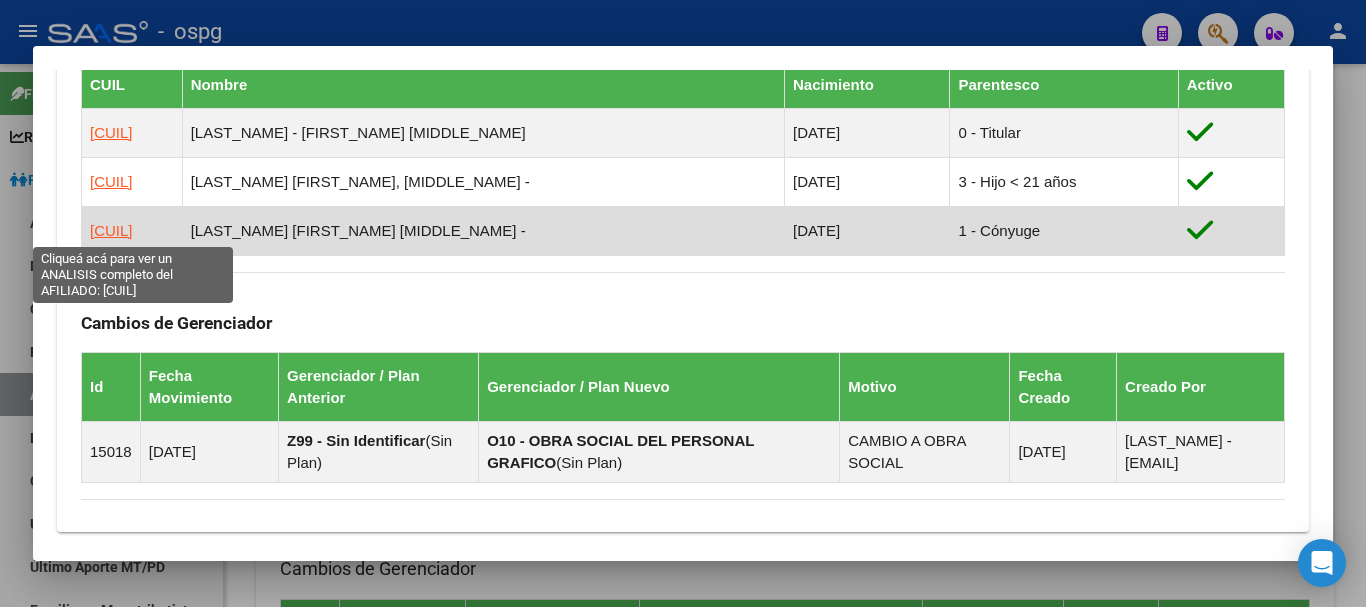 click on "[CUIL]" at bounding box center (111, 230) 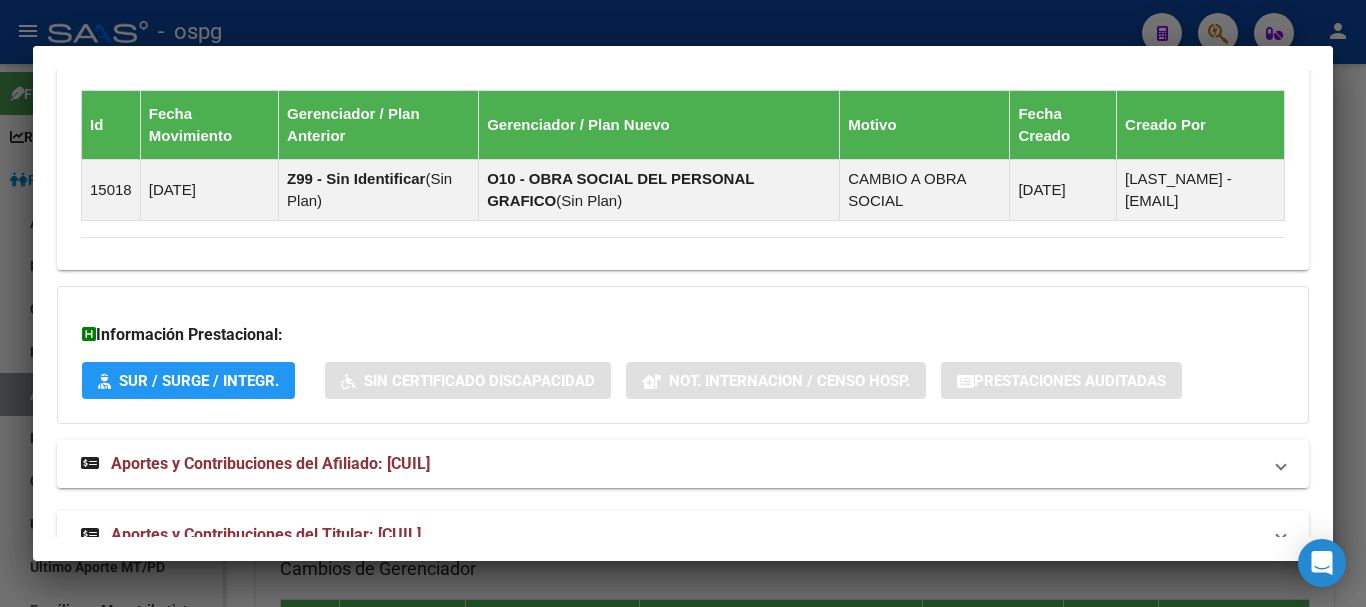 scroll, scrollTop: 1433, scrollLeft: 0, axis: vertical 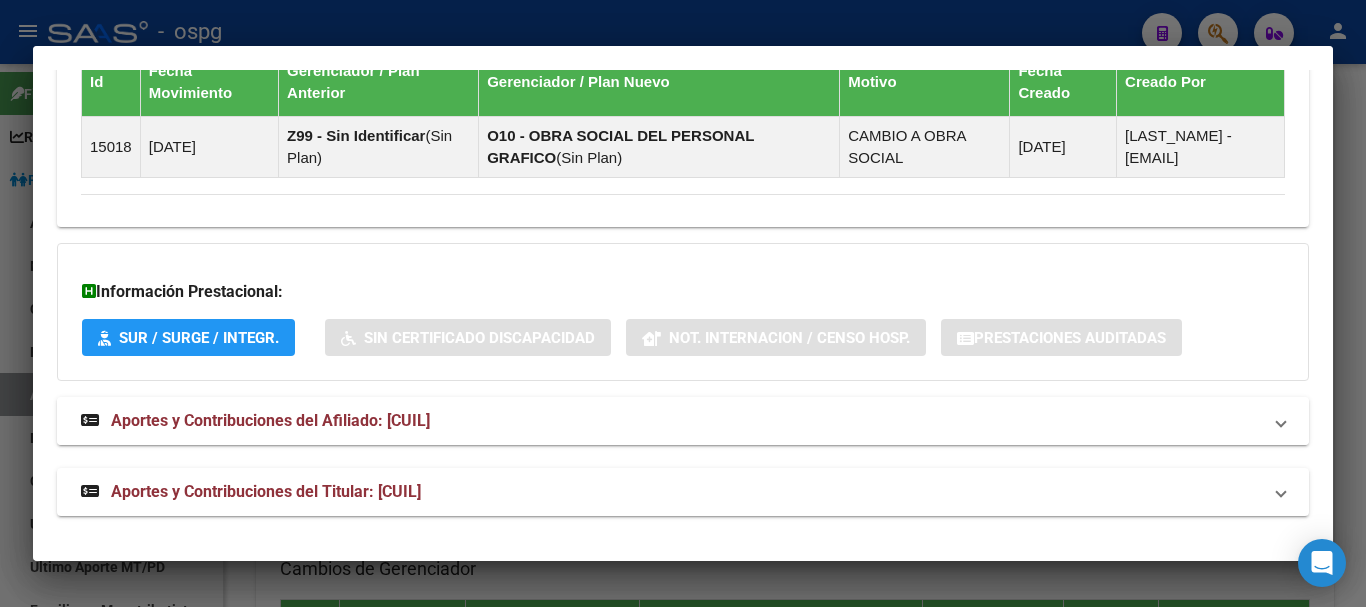 click on "Aportes y Contribuciones del Afiliado: [CUIL]" at bounding box center [671, 421] 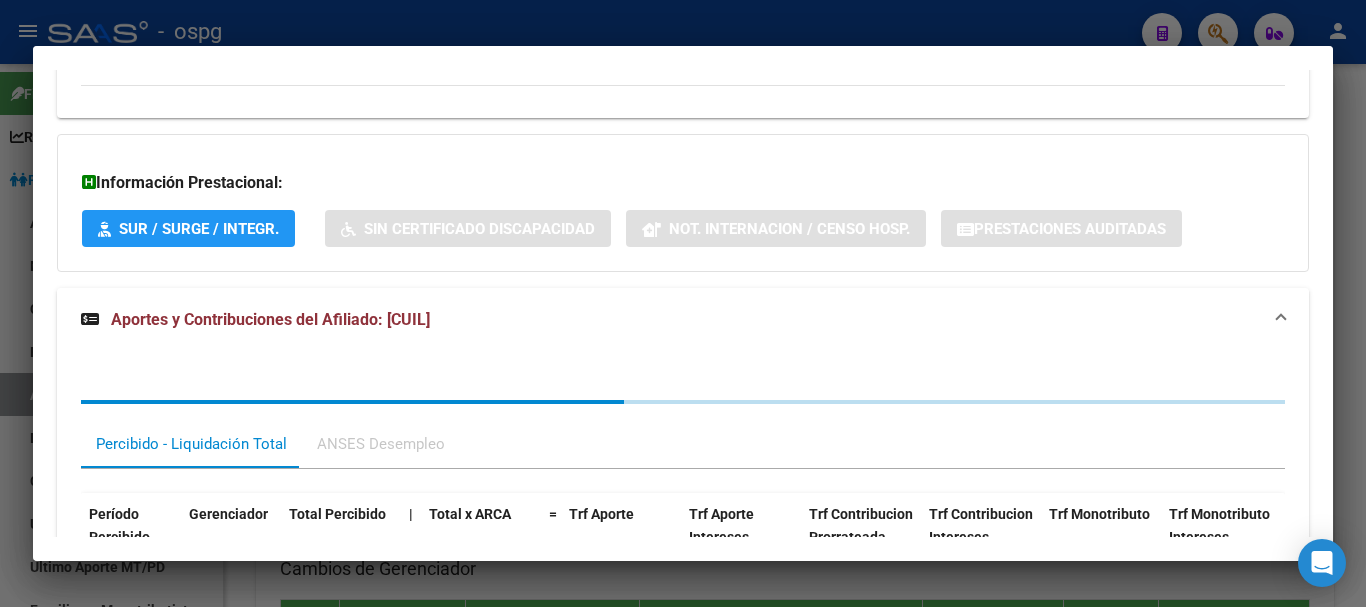 scroll, scrollTop: 1551, scrollLeft: 0, axis: vertical 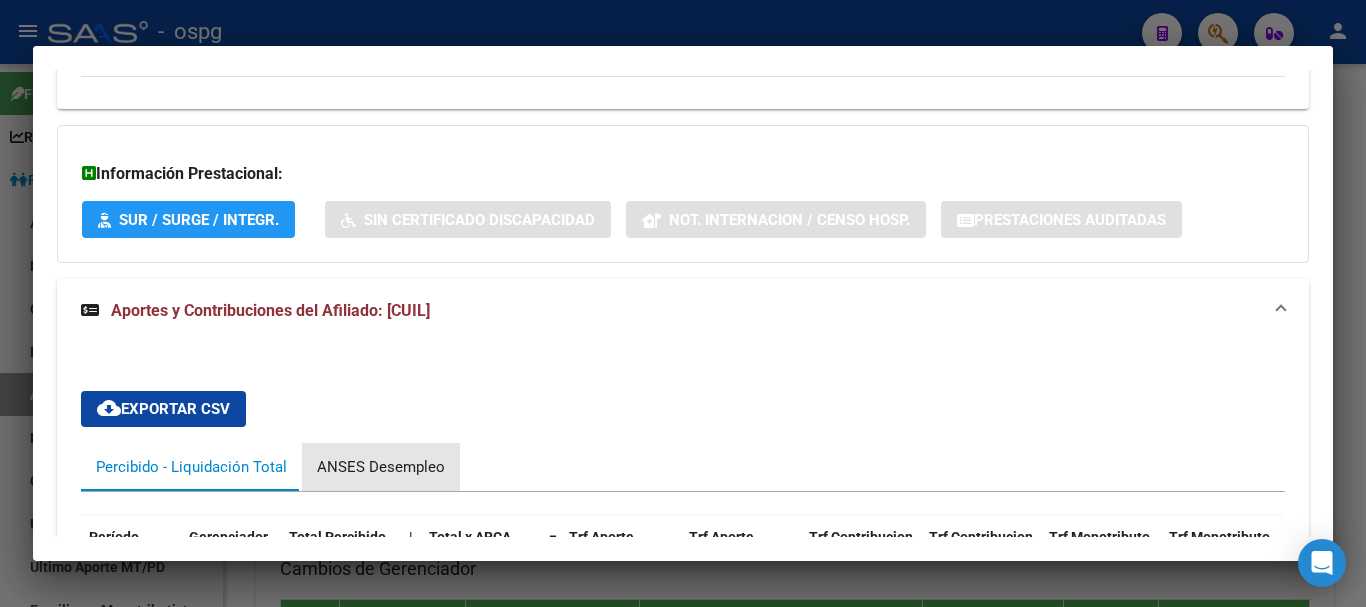 click on "ANSES Desempleo" at bounding box center [381, 467] 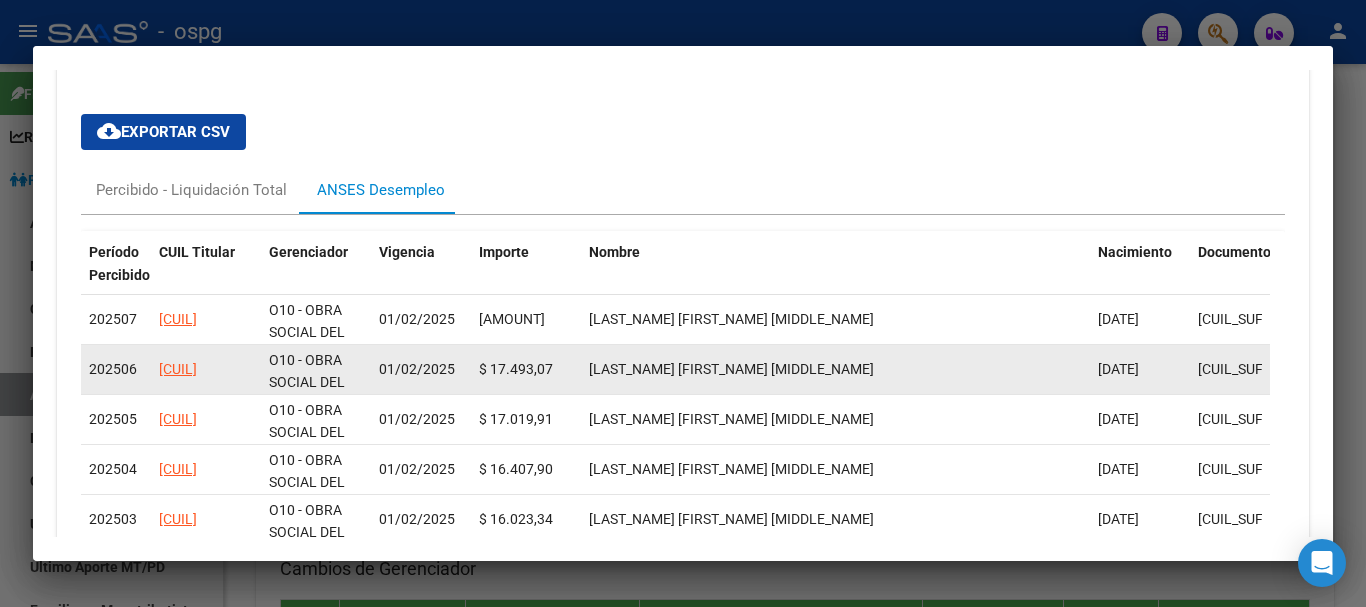 scroll, scrollTop: 1851, scrollLeft: 0, axis: vertical 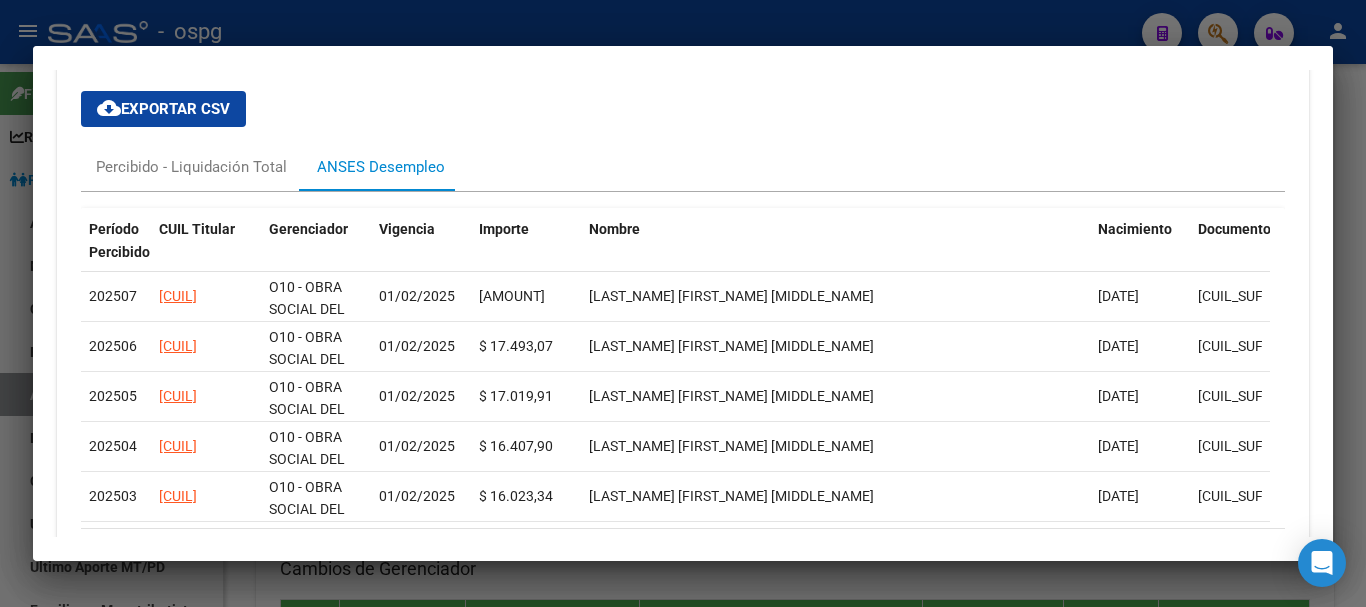 click at bounding box center [683, 303] 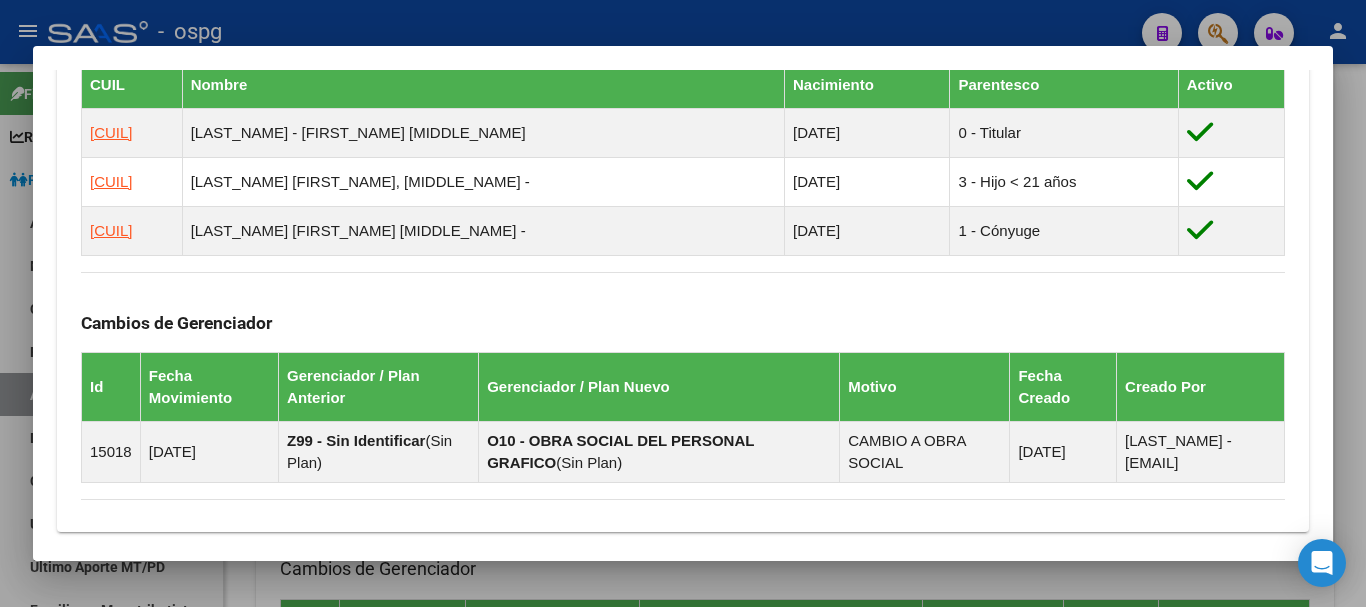 click on "[LAST_NAME], [FIRST_NAME] [MIDDLE_NAME] | ACTIVO | FAMILIAR DE: [CUIL] Datos Personales y Afiliatorios según Entes Externos: SSS FTP FTP - Titular ARCA Padrón ARCA Impuestos Organismos Ext. No hay casos -> Crear Gerenciador: O10 - OBRA SOCIAL DEL PERSONAL GRAFICO Atención telefónica: Atención emergencias: Otros Datos Útiles: Datos de Empadronamiento Enviar Credencial Digital remove_red_eye Movimientos Sin Certificado Discapacidad Crear Familiar ABM Rápido ABM Etiquetas: Estado: ACTIVO Última Alta Formal: [DATE] Comentario ADMIN: Migración Padrón Completo SSS el 2024-08-29 14:44:45 DATOS DEL AFILIADO Apellido: [LAST_NAME], [FIRST_NAME] [MIDDLE_NAME] CUIL: [CUIL] Documento: DU - DOCUMENTO UNICO [DOCUMENT_NUMBER] Nacionalidad: ARGENTINA Parentesco: 3 - Hijo < 21 años Estado Civil: Soltero Discapacitado: NO (00) Sexo: M Nacimiento: [DATE] Edad: 16 Teléfono Particular: [PHONE]" at bounding box center (683, 304) 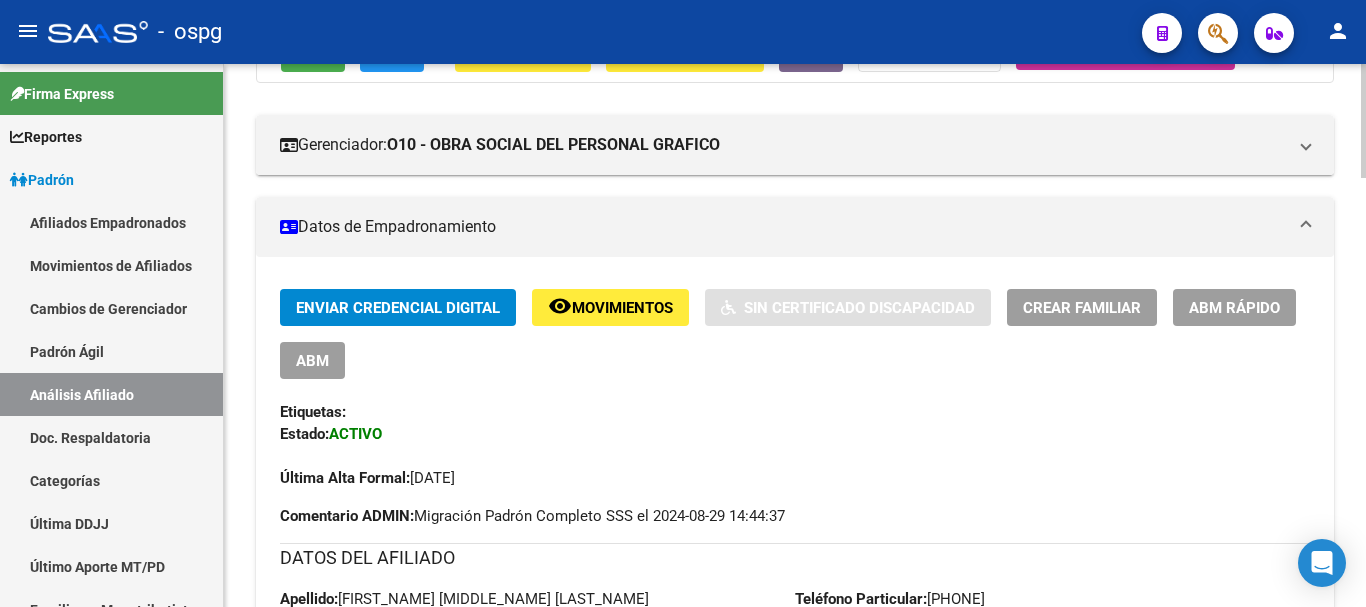 scroll, scrollTop: 239, scrollLeft: 0, axis: vertical 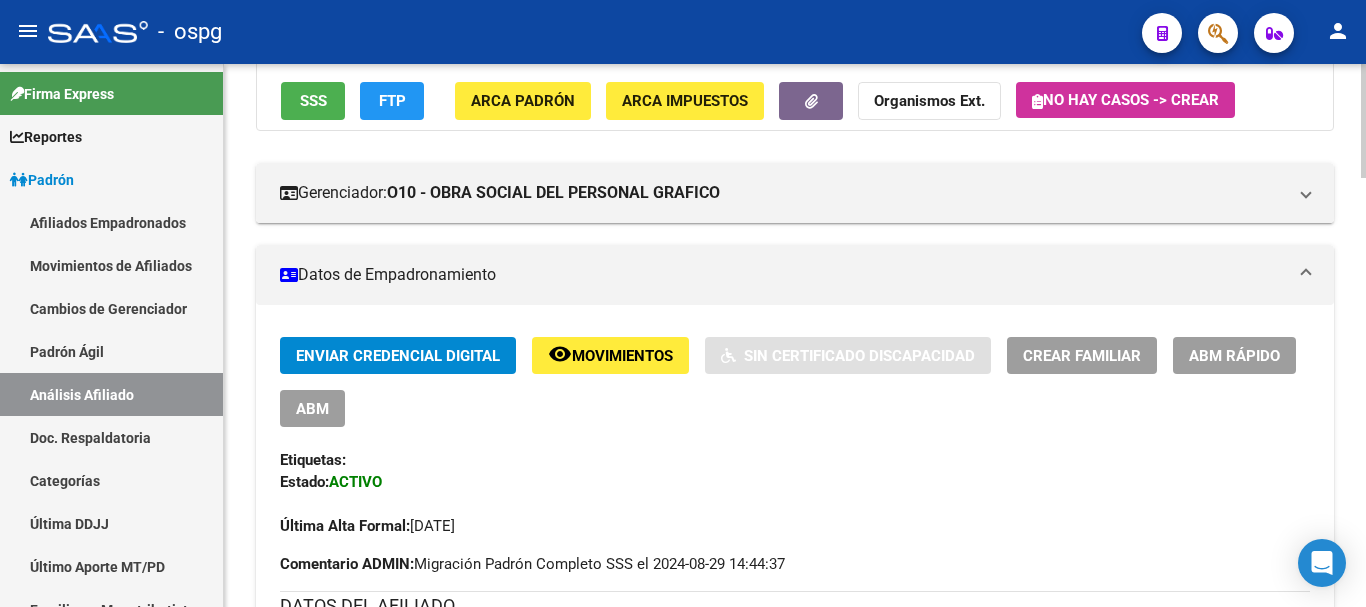 click 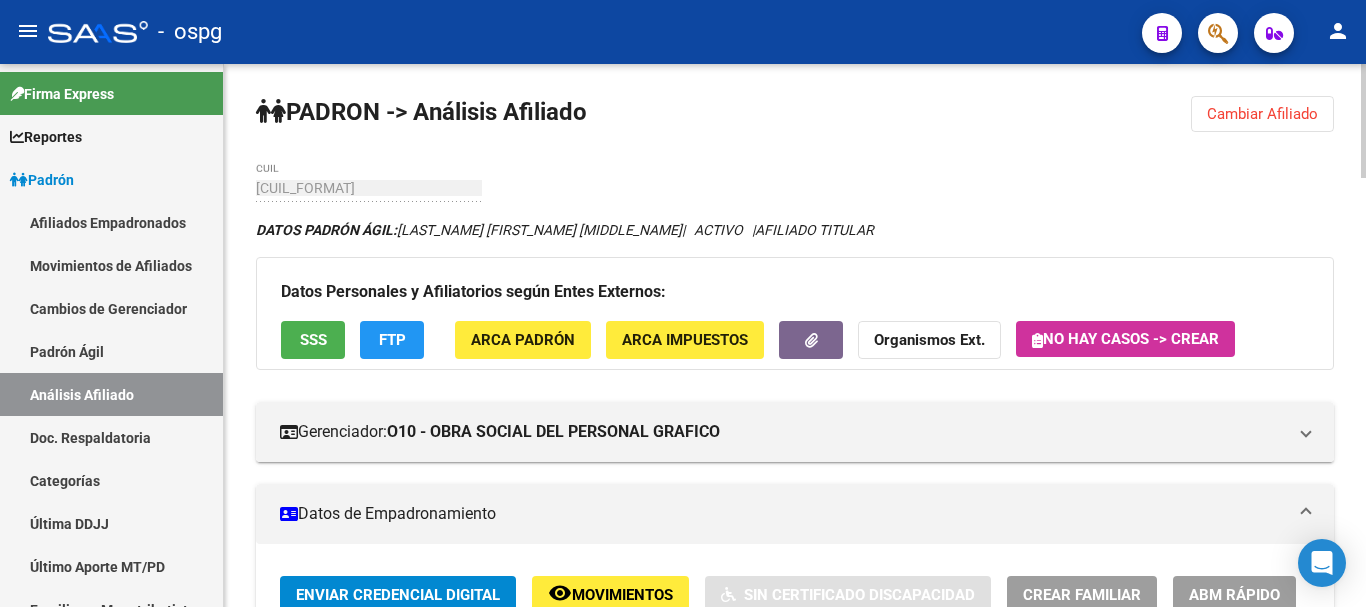 click on "Cambiar Afiliado" 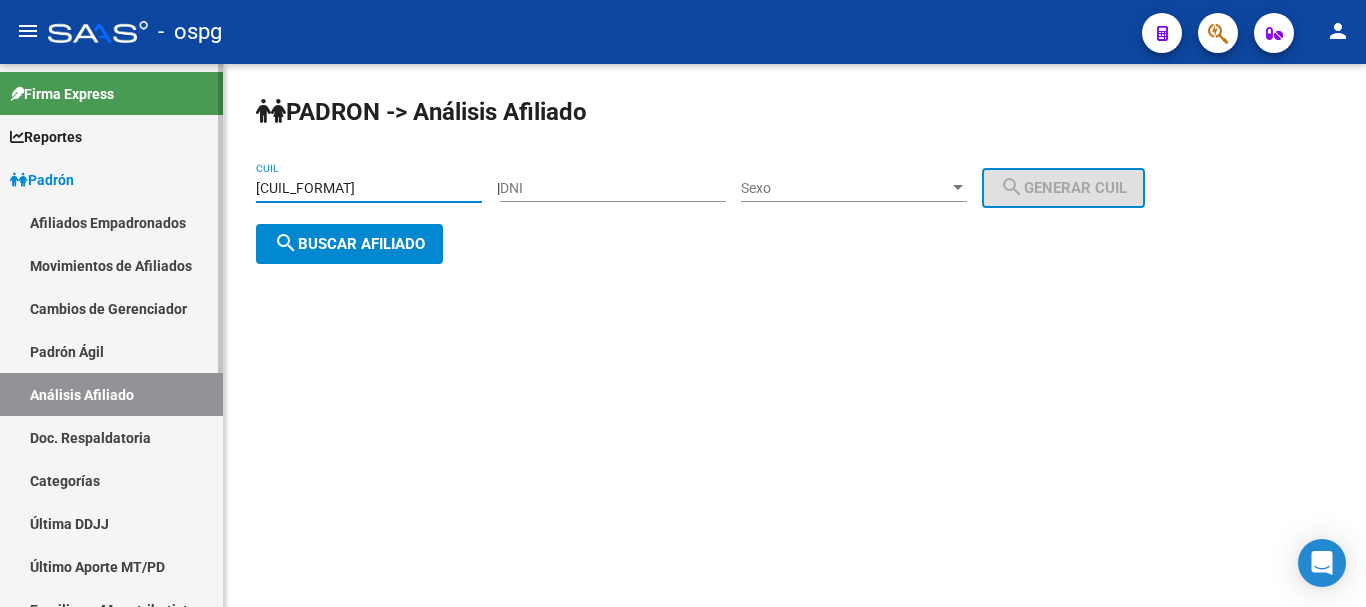 drag, startPoint x: 404, startPoint y: 191, endPoint x: 0, endPoint y: 191, distance: 404 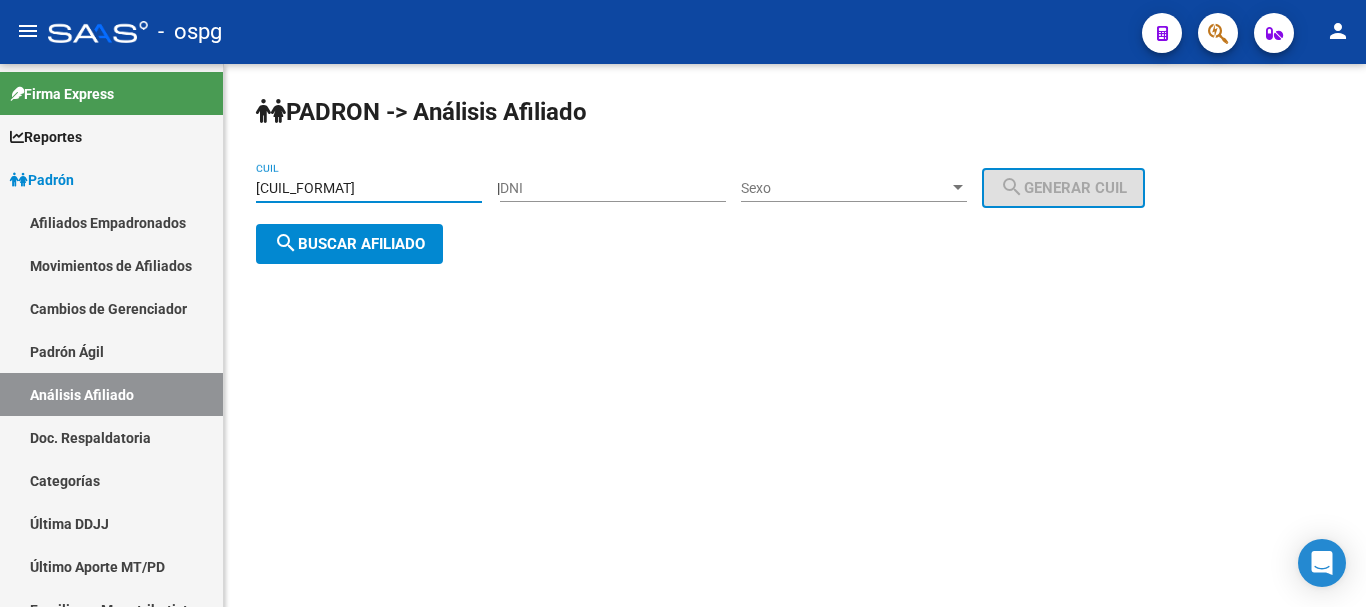 type on "[CUIL_FORMAT]" 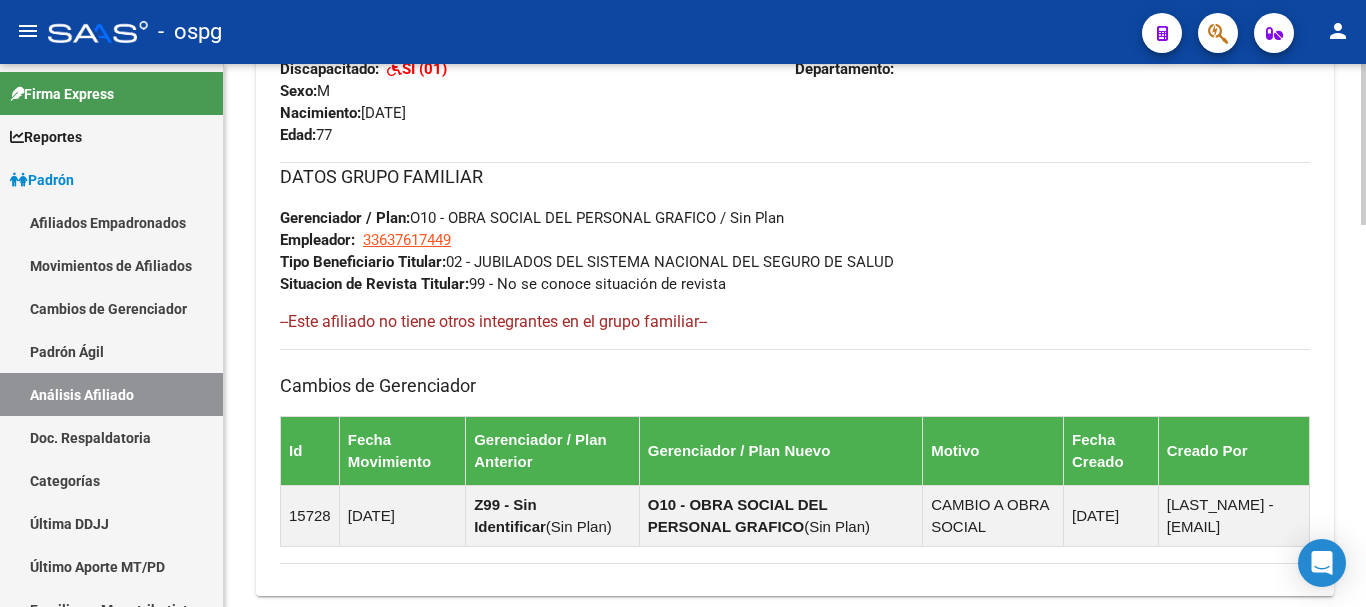 scroll, scrollTop: 1288, scrollLeft: 0, axis: vertical 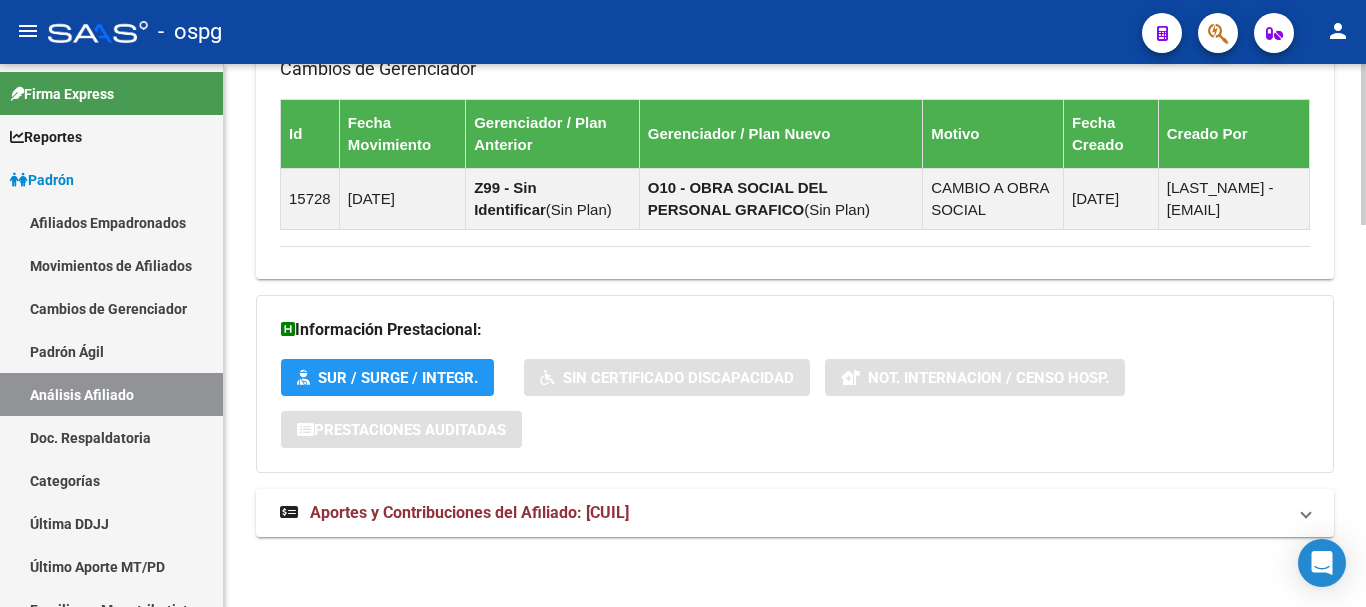 click on "menu -   ospg  person    Firma Express     Reportes Ingresos Devengados Análisis Histórico Detalles Transferencias RG sin DDJJ Detalles por CUIL RG Detalles - MT/PD MT morosos Padrón Traspasos x O.S. Traspasos x Gerenciador Traspasos x Provincia Nuevos Aportantes Métricas - Padrón SSS Métricas - Crecimiento Población    Padrón Afiliados Empadronados Movimientos de Afiliados Cambios de Gerenciador Padrón Ágil Análisis Afiliado Doc. Respaldatoria Categorías Última DDJJ Último Aporte MT/PD Familiares Monotributistas Altas Directas    Integración (discapacidad) Certificado Discapacidad    Fiscalización RG Deuda X Empresa Listado de Empresas Análisis Empresa Actas Ingresos Percibidos Ingresos Percibidos Prorrateado x CUIL Cheques en Cartera Cheques rebotados sin cambiar ABM - Grupos de Fiscalizadores ABM - Fiscalizadores DDJJ Sospechosas    Casos / Tickets Casos Casos Movimientos Comentarios Documentación Adj.    Explorador de Archivos ARCA DDJJ / Nóminas Detalles ANSES Jubilados" at bounding box center (683, 303) 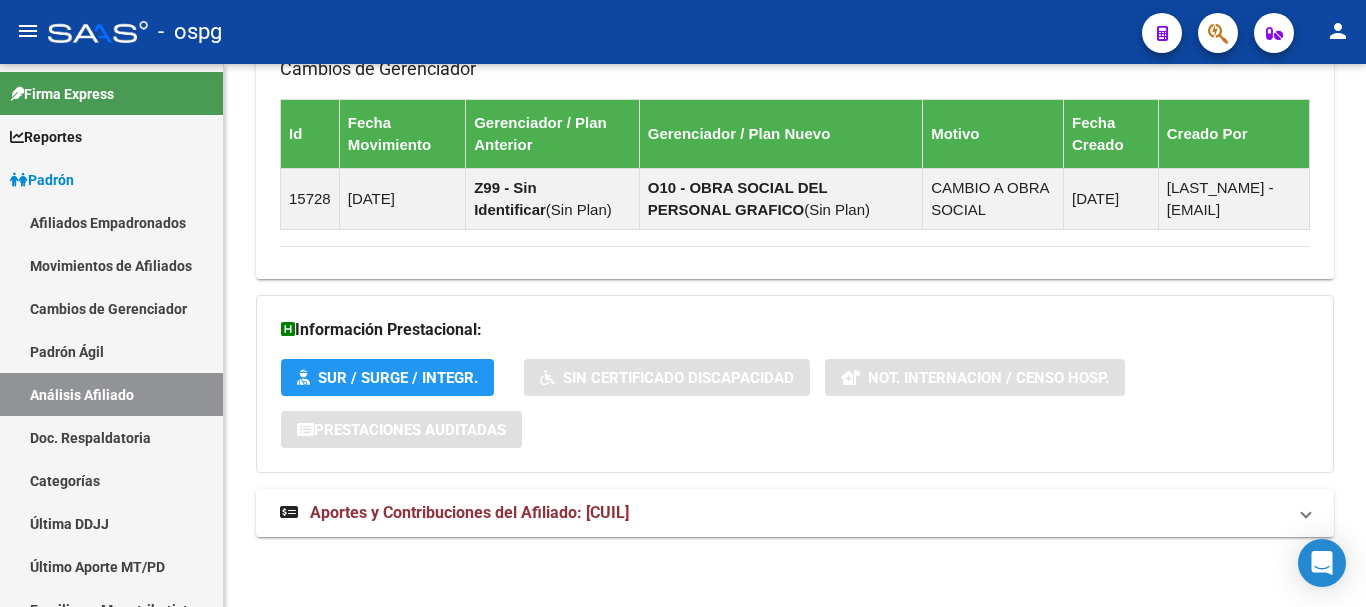 click on "Información Prestacional:       SUR / SURGE / INTEGR.    Sin Certificado Discapacidad    Not. Internacion / Censo Hosp.  Prestaciones Auditadas" 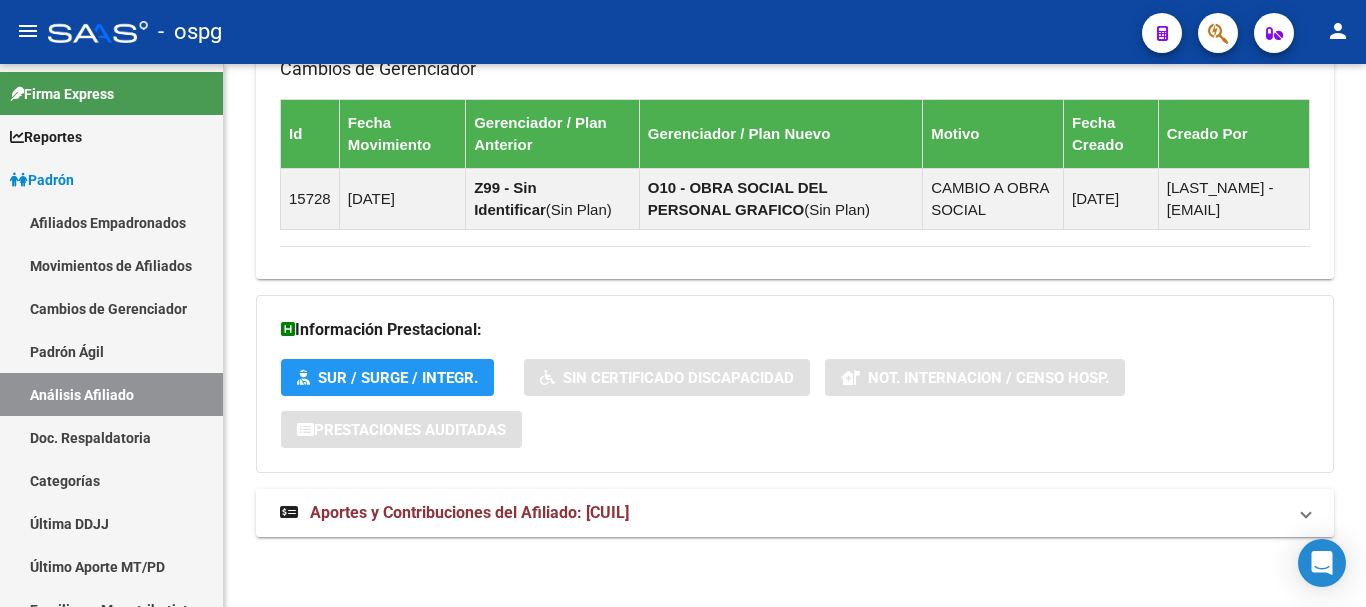 click on "Aportes y Contribuciones del Afiliado: [CUIL]" at bounding box center [795, 513] 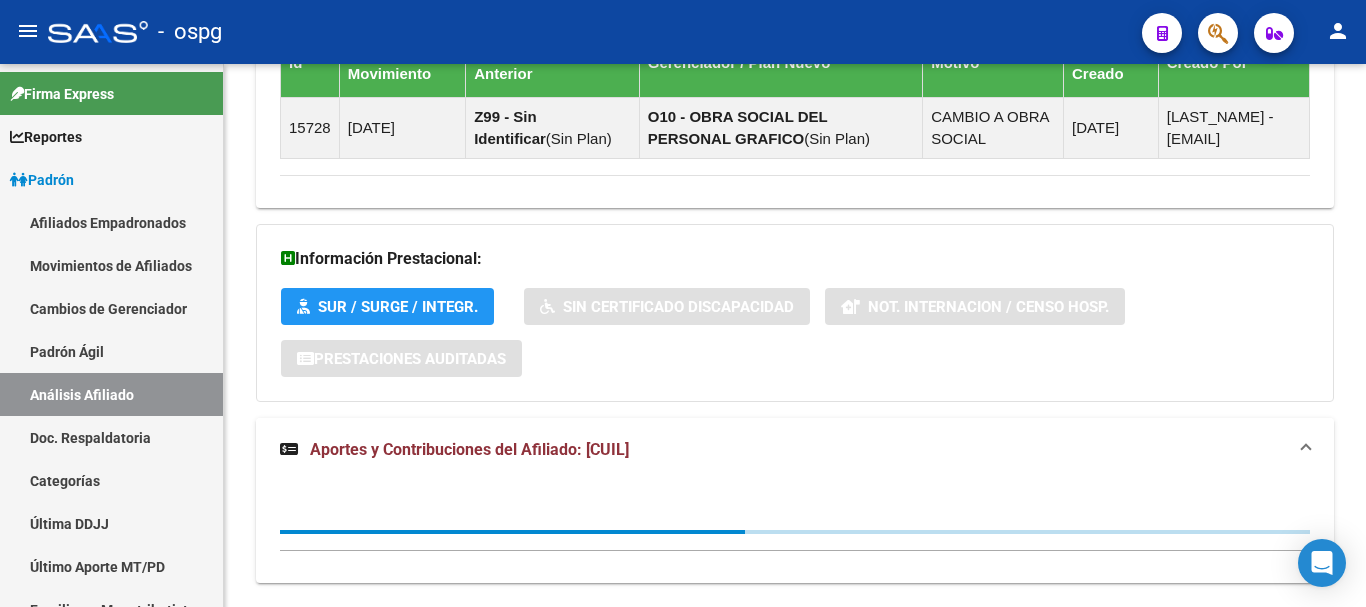 scroll, scrollTop: 1404, scrollLeft: 0, axis: vertical 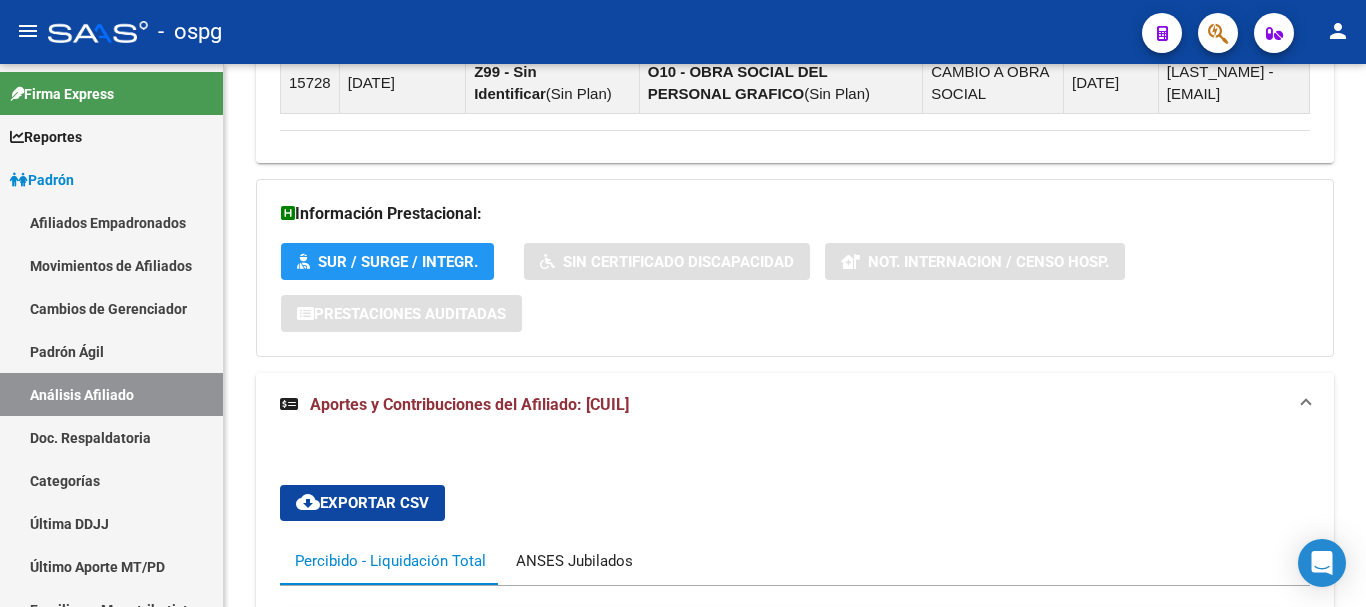 click on "ANSES Jubilados" at bounding box center [574, 561] 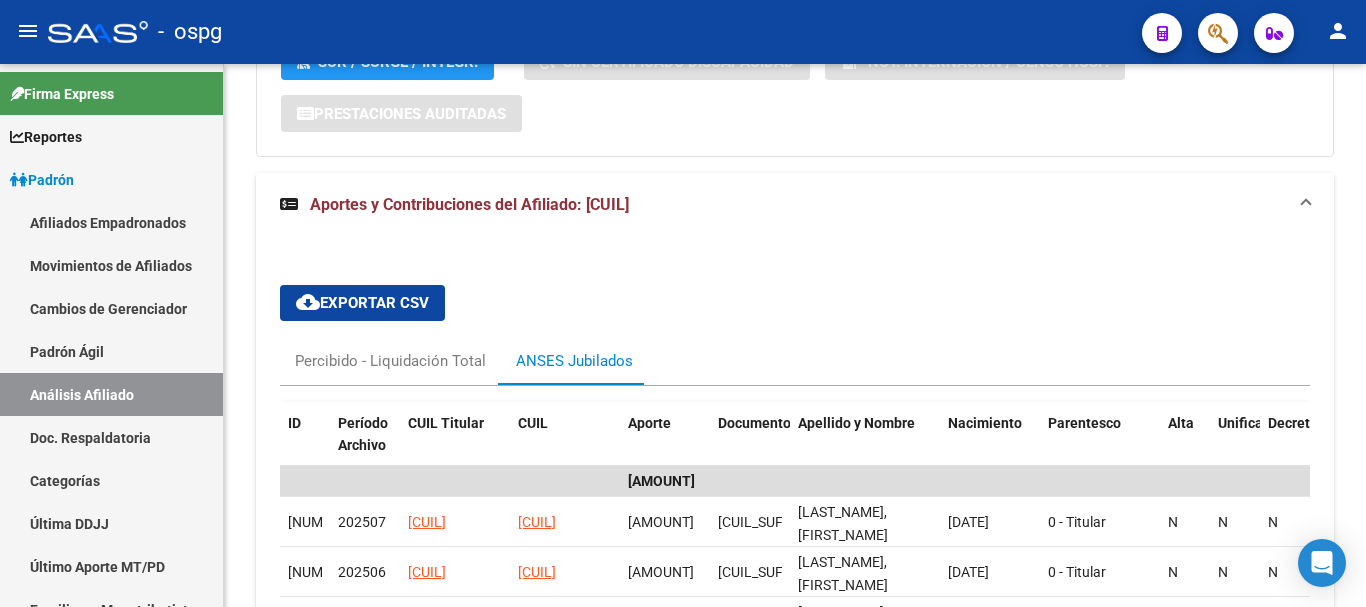 scroll, scrollTop: 1704, scrollLeft: 0, axis: vertical 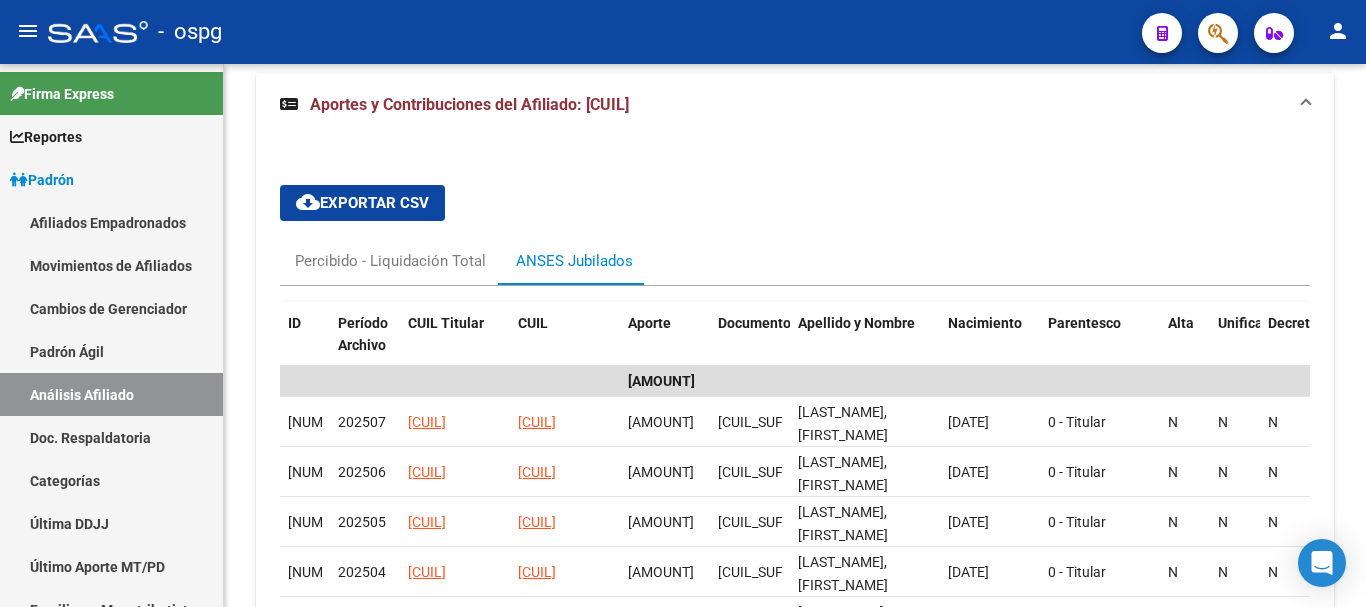 drag, startPoint x: 1042, startPoint y: 206, endPoint x: 1022, endPoint y: 222, distance: 25.612497 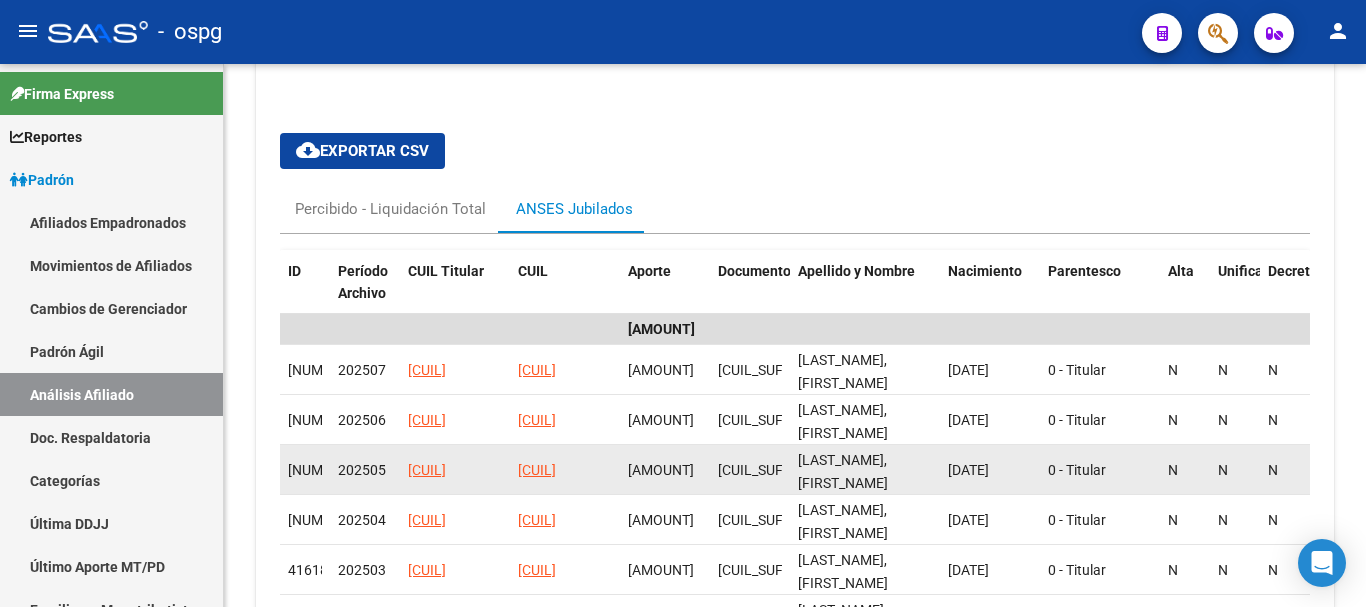 scroll, scrollTop: 1804, scrollLeft: 0, axis: vertical 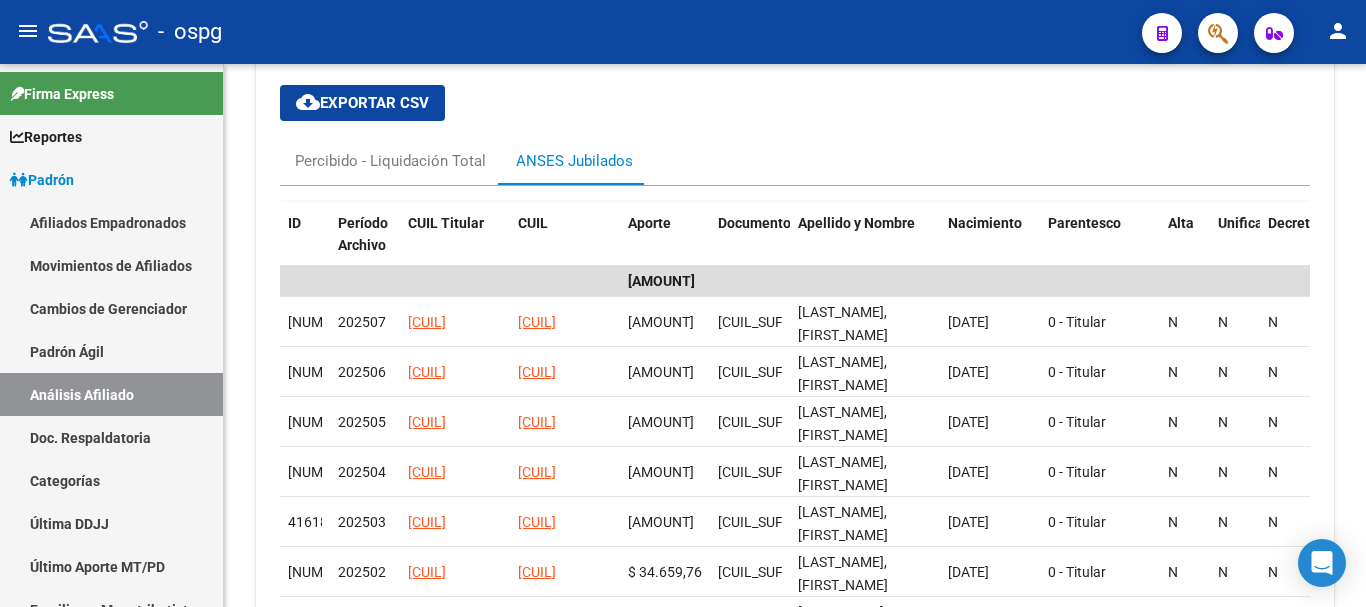 click on "cloud_download  Exportar CSV  Percibido - Liquidación Total ANSES Jubilados ID Período Archivo CUIL Titular CUIL Aporte Documento Apellido y Nombre Nacimiento Parentesco Alta Unificacion Decreto [AMOUNT] 49334 202507 [CUIL] [CUIL] [AMOUNT] 7607023  [LAST_NAME] [FIRST_NAME] [MIDDLE_NAME]          [DATE] 0 - Titular N N N 47433 202506 [CUIL] [CUIL] [AMOUNT] 7607023  [LAST_NAME] [FIRST_NAME] [MIDDLE_NAME]          [DATE] 0 - Titular N N N 45511 202505 [CUIL] [CUIL] [AMOUNT] 7607023  [LAST_NAME] [FIRST_NAME] [MIDDLE_NAME]          [DATE] 0 - Titular N N N 43574 202504 [CUIL] [CUIL] [AMOUNT] 7607023  [LAST_NAME] [FIRST_NAME] [MIDDLE_NAME]          [DATE] 0 - Titular N N N 41618 202503 [CUIL] [CUIL] [AMOUNT] 7607023  [LAST_NAME] [FIRST_NAME] [MIDDLE_NAME]          [DATE] 0 - Titular N N N 39649 202502 [CUIL] [CUIL] [AMOUNT] 7607023  [LAST_NAME] [FIRST_NAME] [MIDDLE_NAME]          [DATE] 0 - Titular N N N 37671 202501 [CUIL] [CUIL] [AMOUNT] 7607023  [LAST_NAME] [FIRST_NAME] [MIDDLE_NAME]          [DATE] 0 - Titular N N N" at bounding box center [795, 470] 